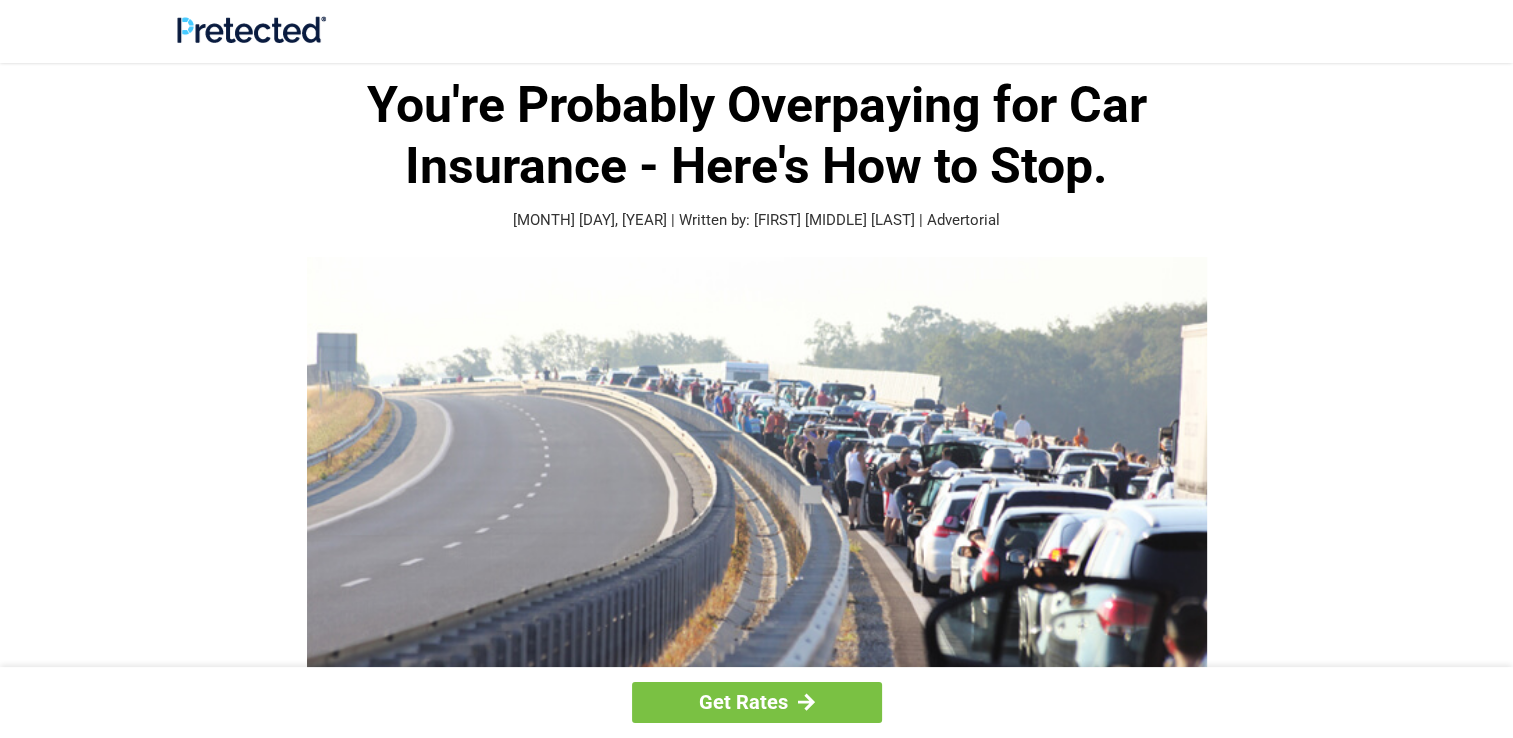 scroll, scrollTop: 100, scrollLeft: 0, axis: vertical 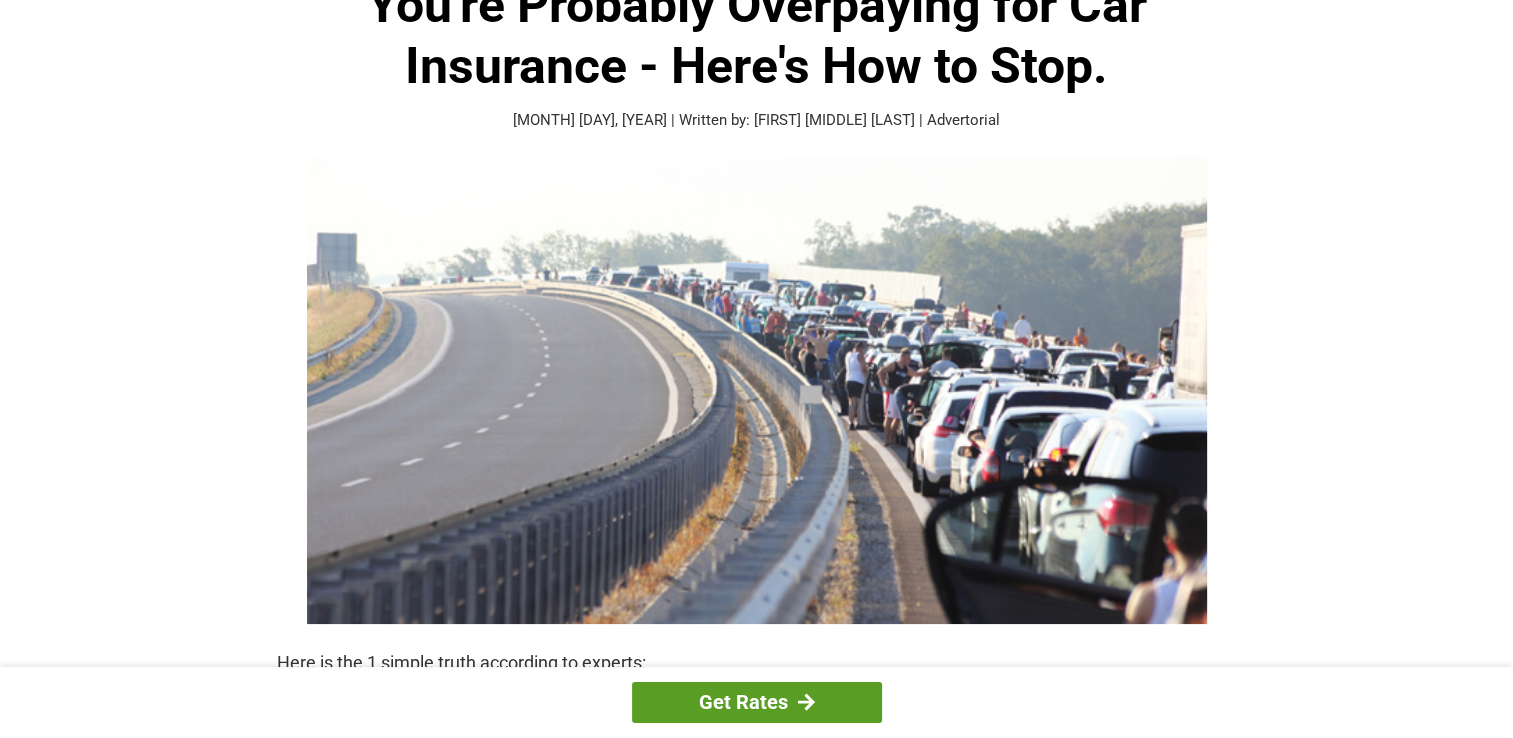 click on "Get Rates" at bounding box center [757, 702] 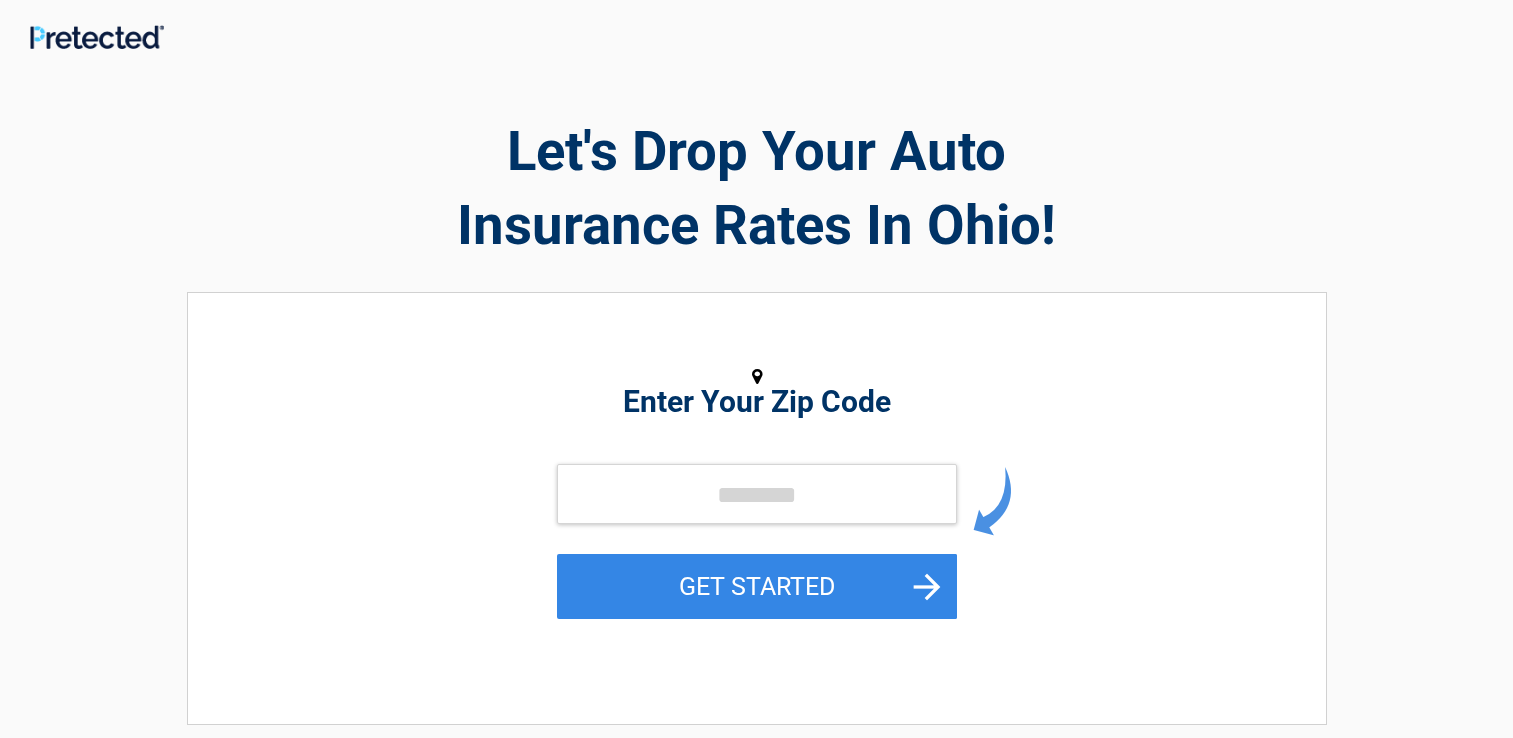 scroll, scrollTop: 0, scrollLeft: 0, axis: both 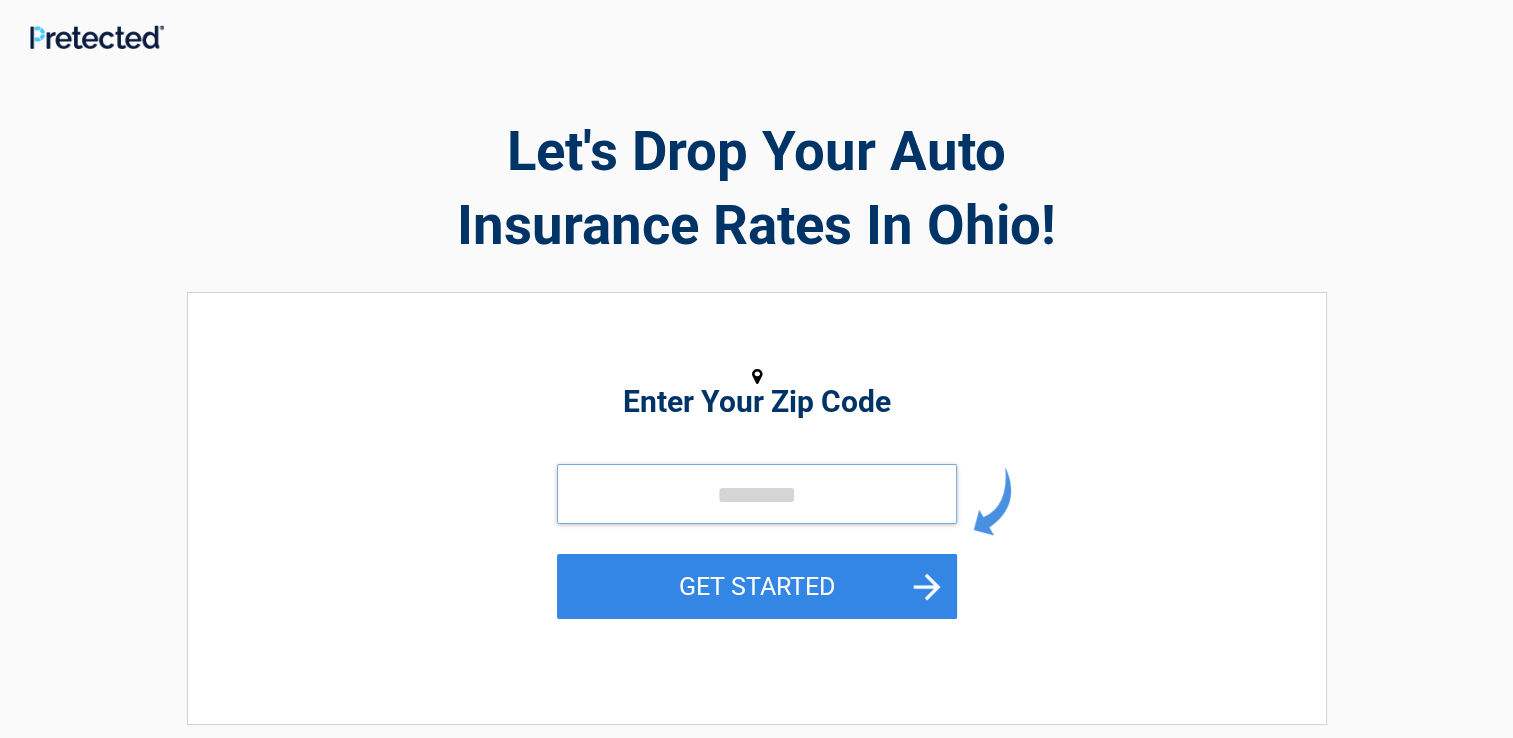 click at bounding box center [757, 494] 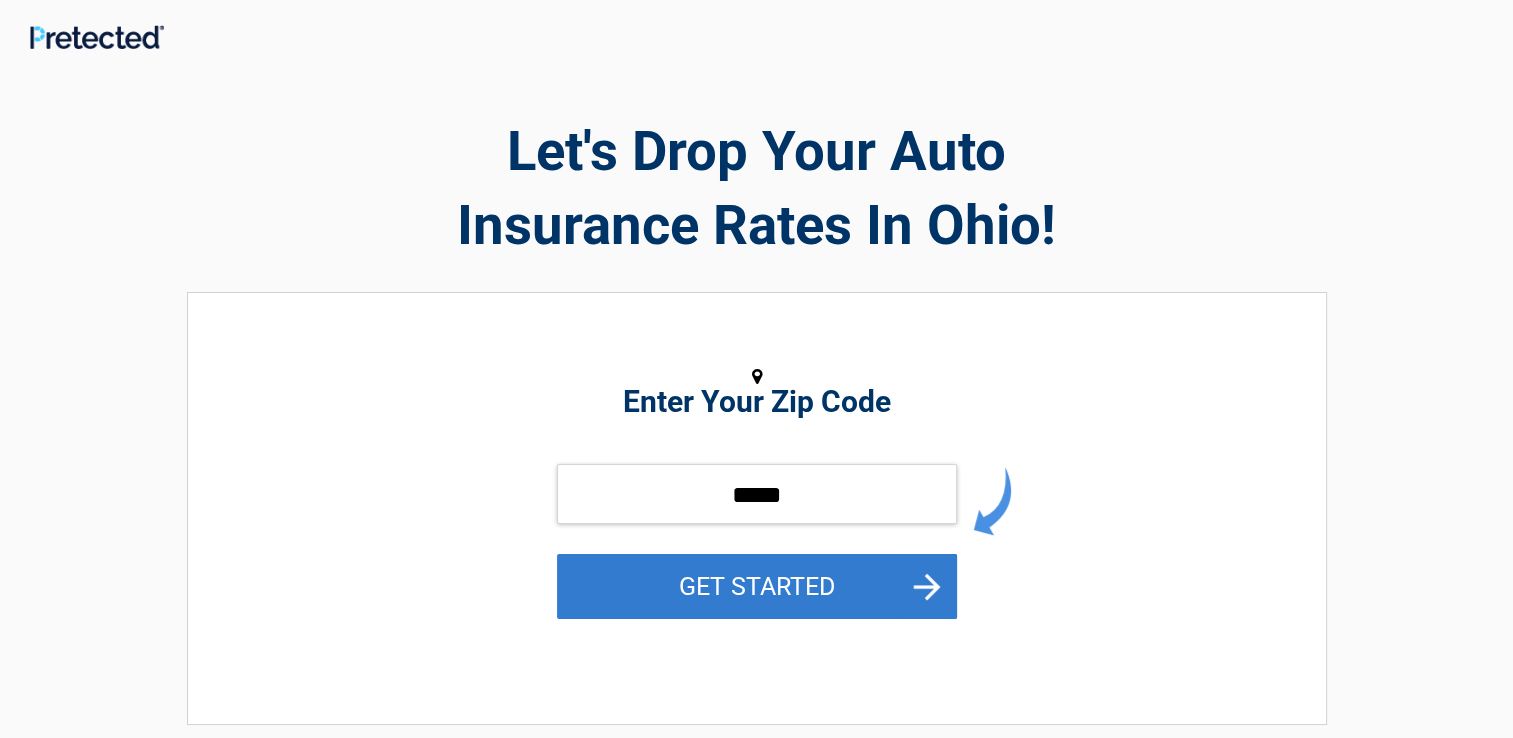 click on "GET STARTED" at bounding box center (757, 586) 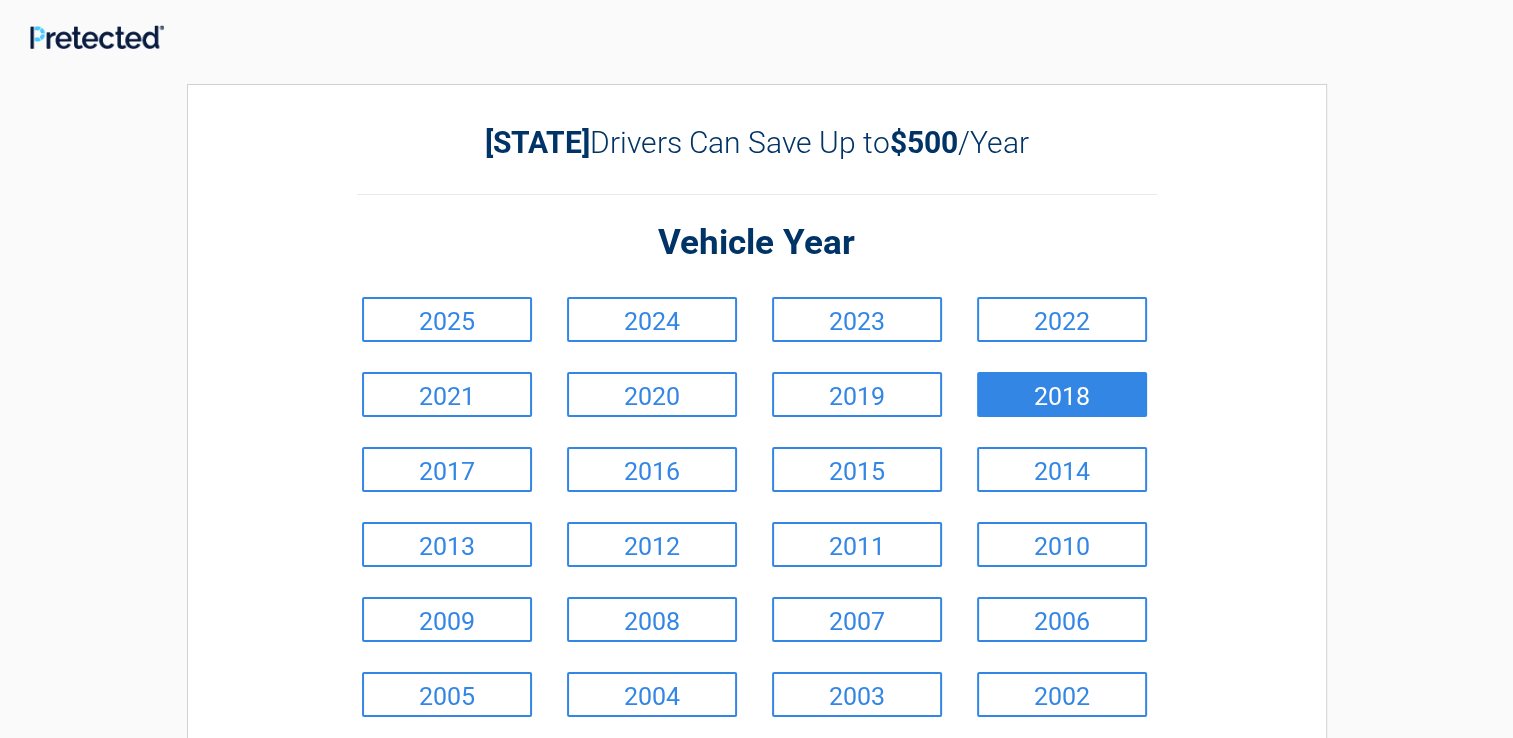 click on "2018" at bounding box center [1062, 394] 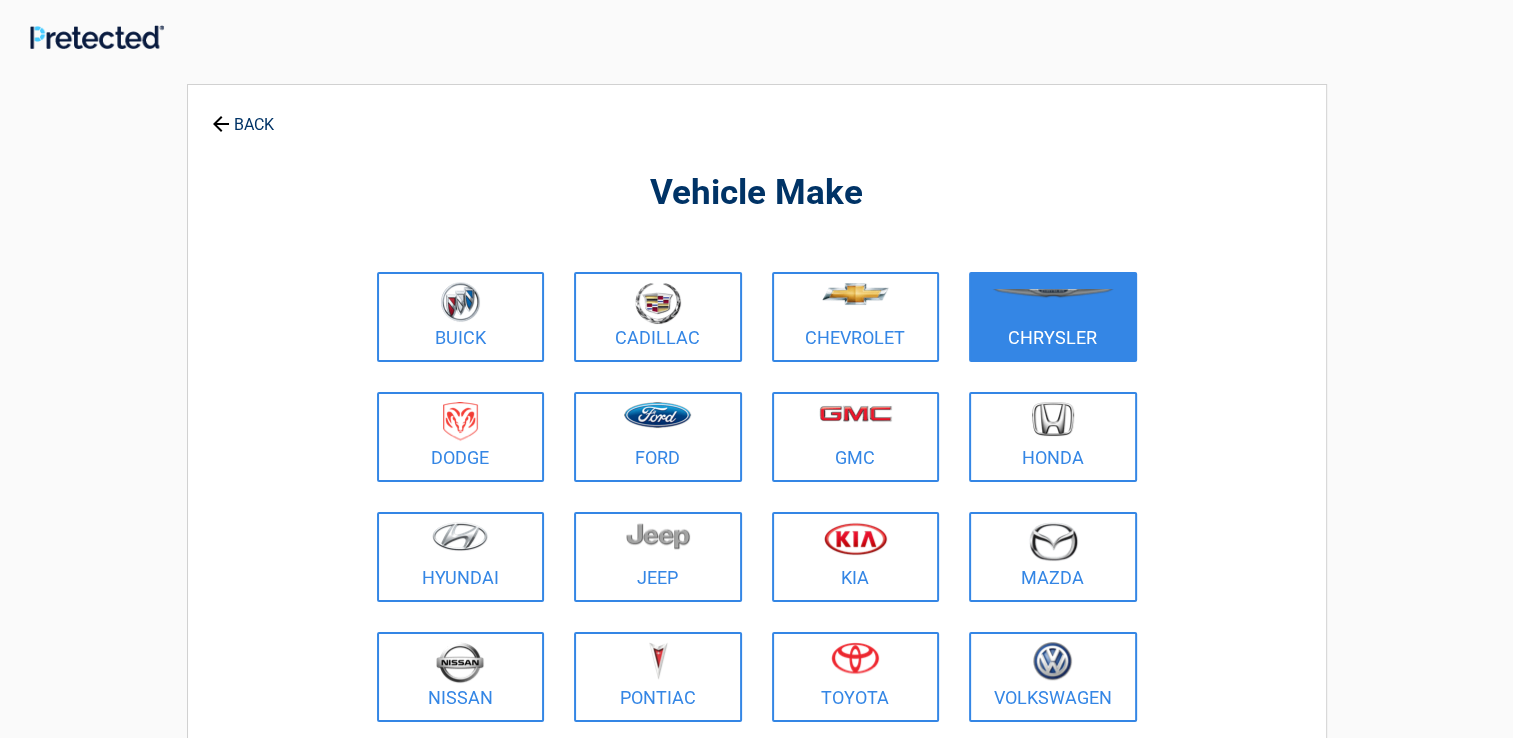 click at bounding box center (1053, 304) 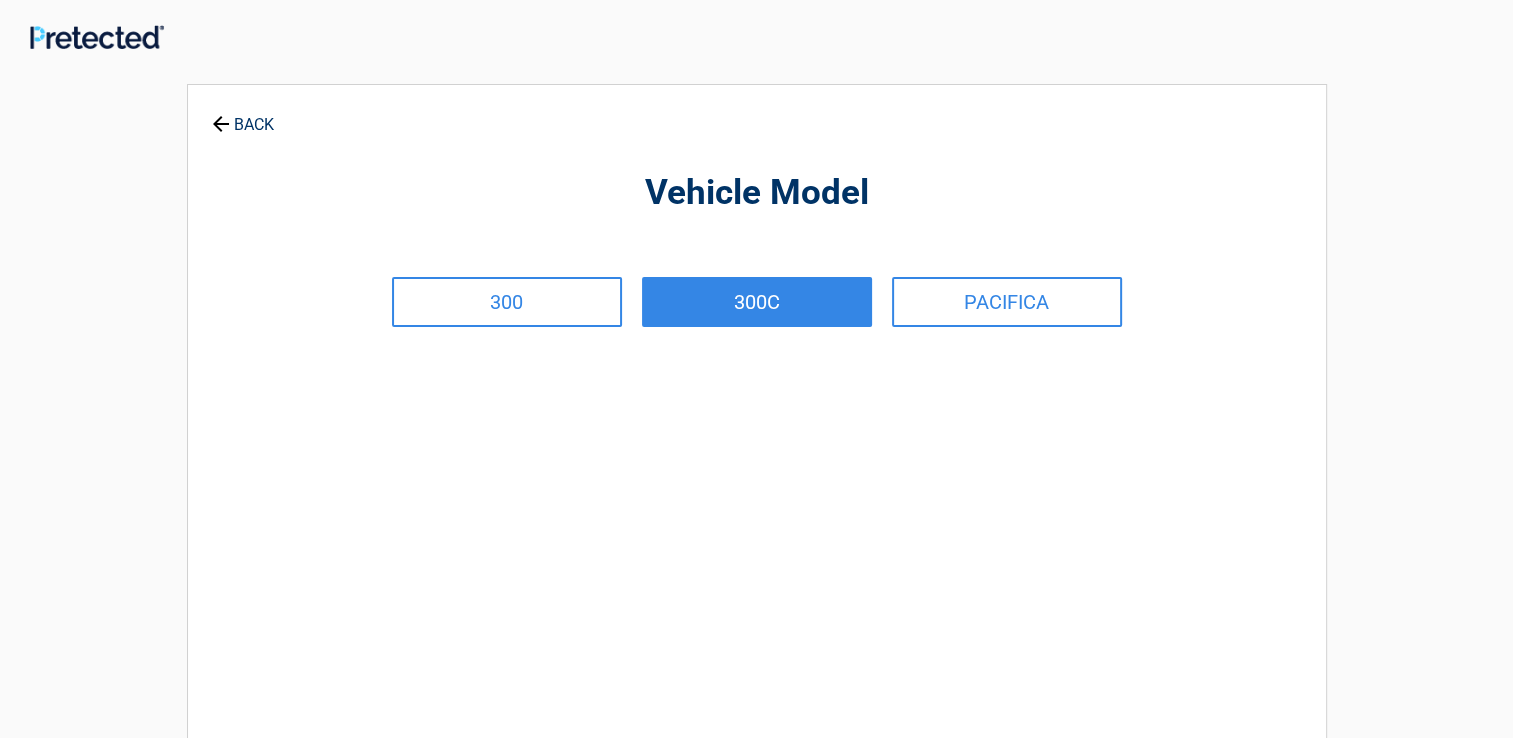 click on "300C" at bounding box center (757, 302) 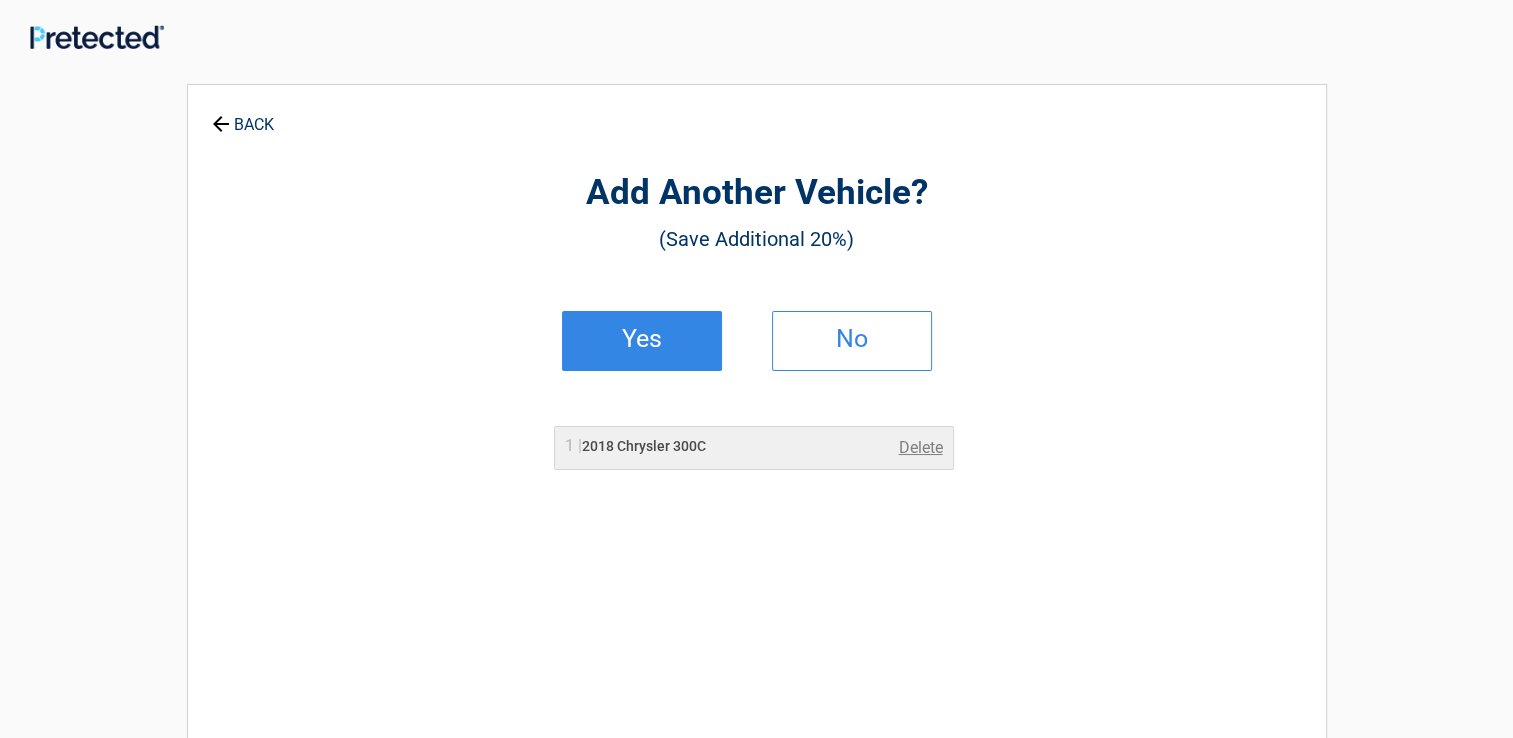 click on "Yes" at bounding box center [642, 341] 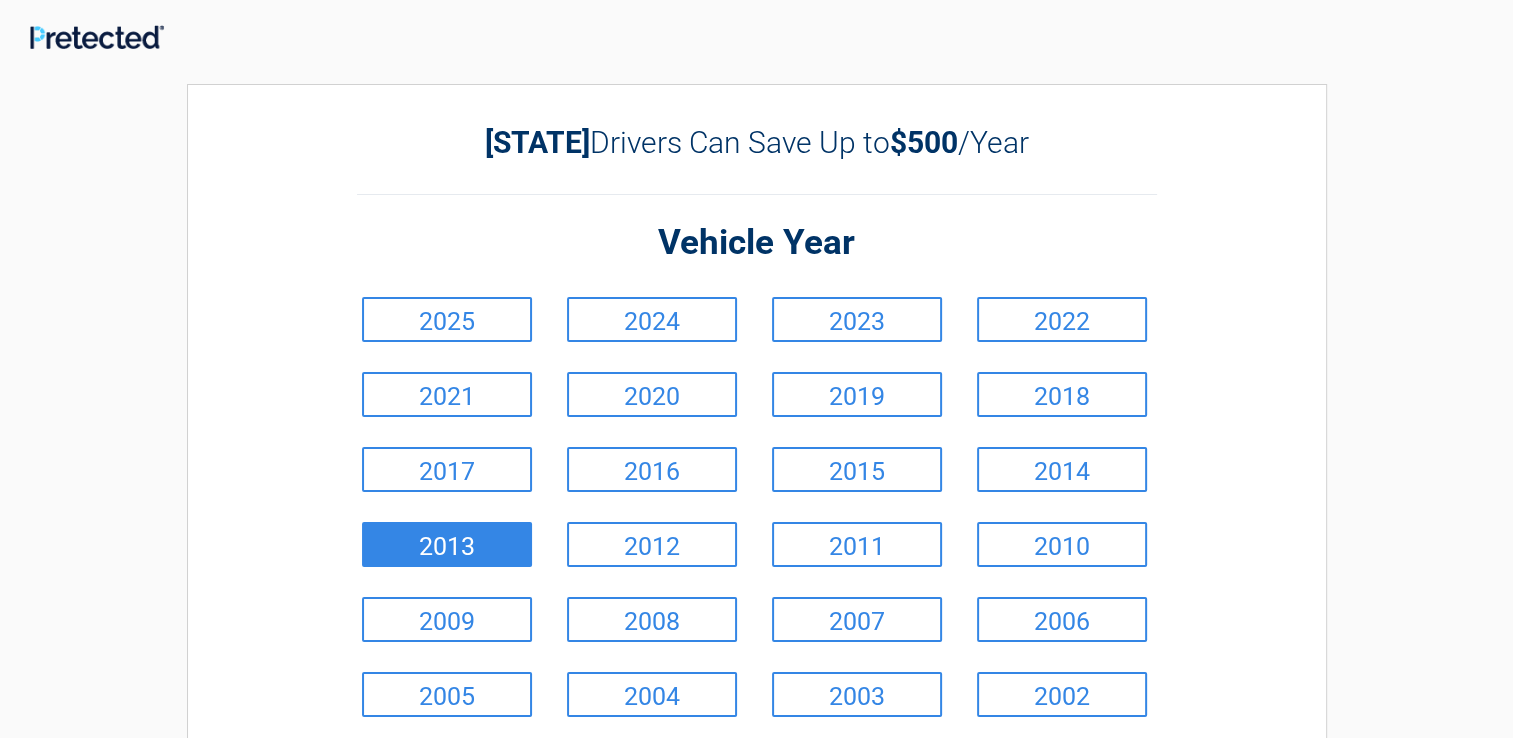 click on "2013" at bounding box center (447, 544) 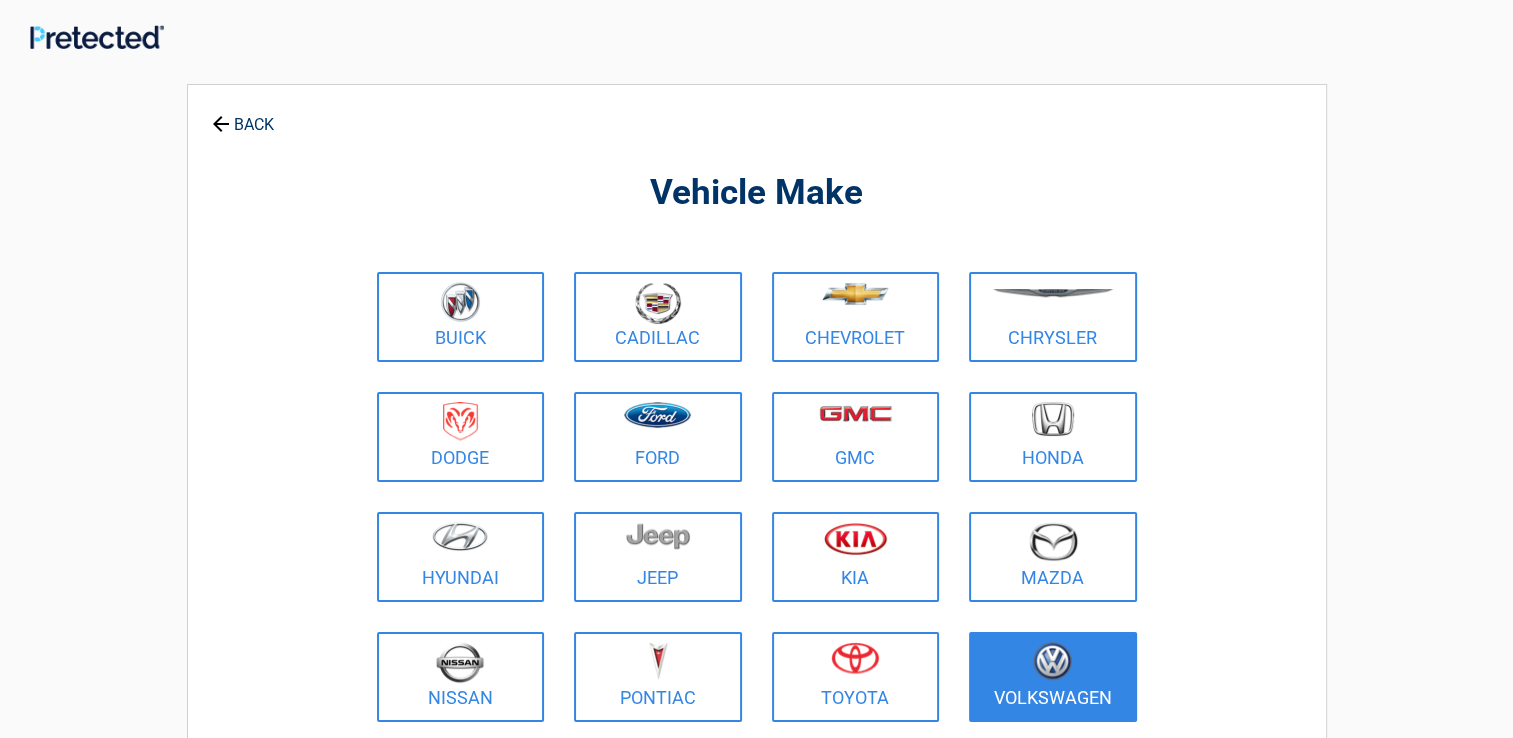 click at bounding box center (1052, 661) 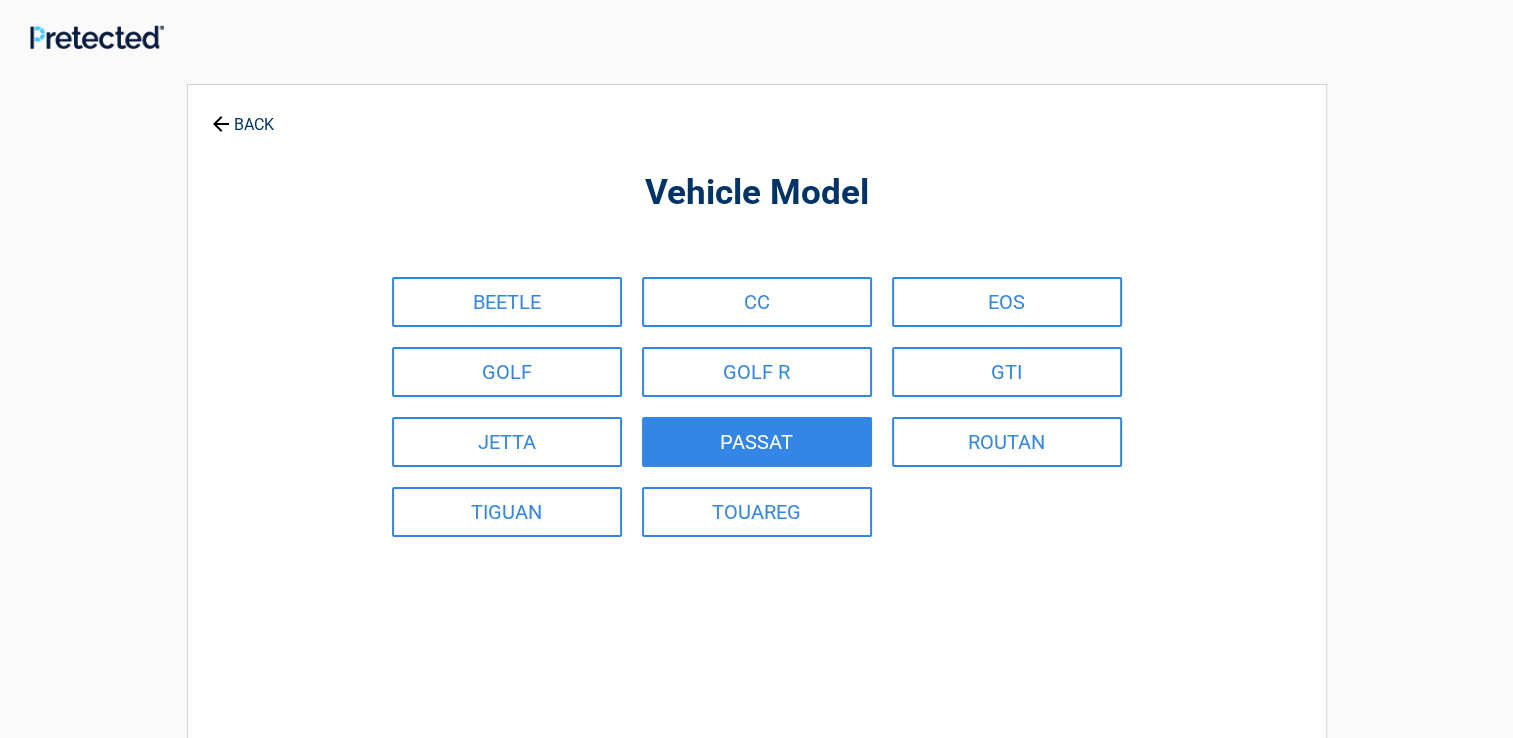click on "PASSAT" at bounding box center (757, 442) 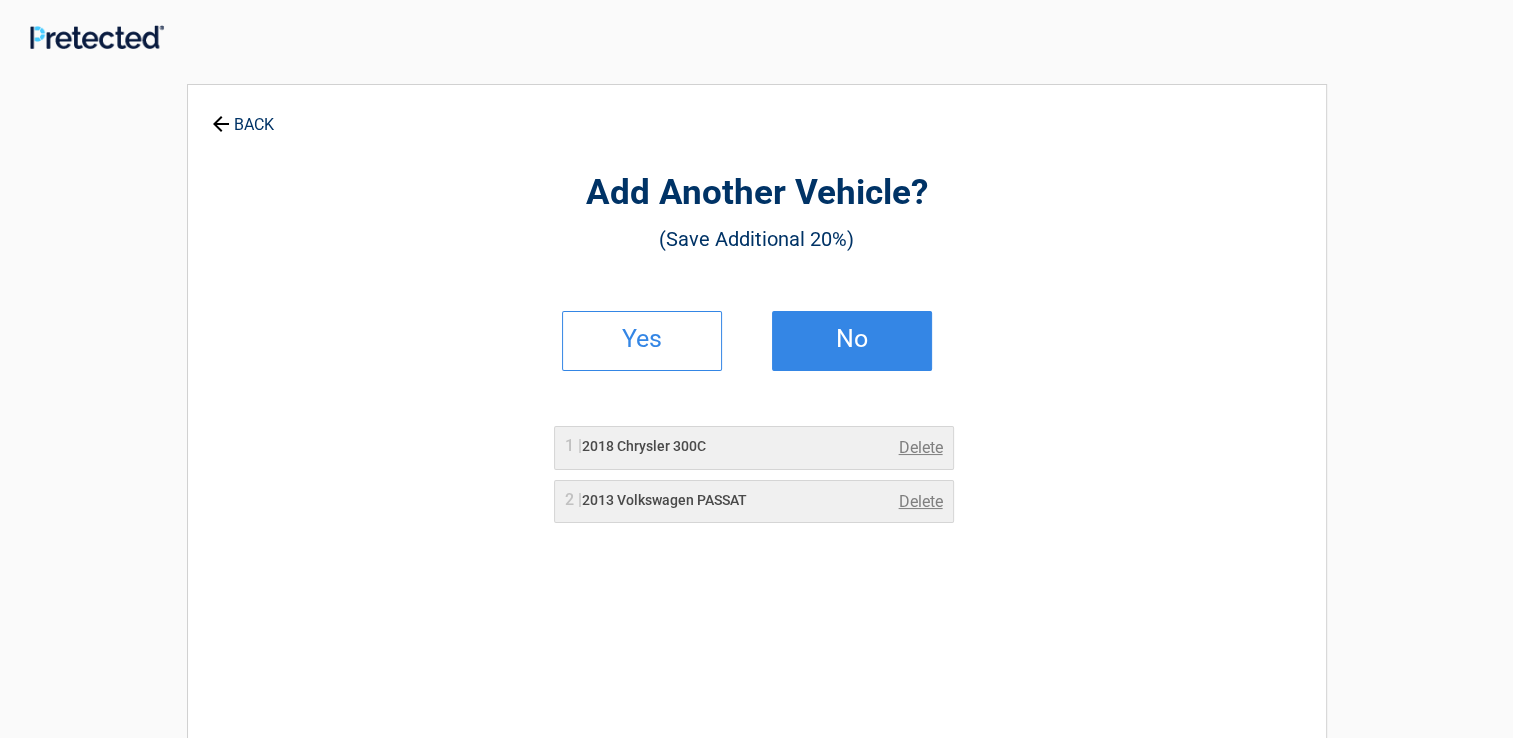click on "No" at bounding box center [852, 341] 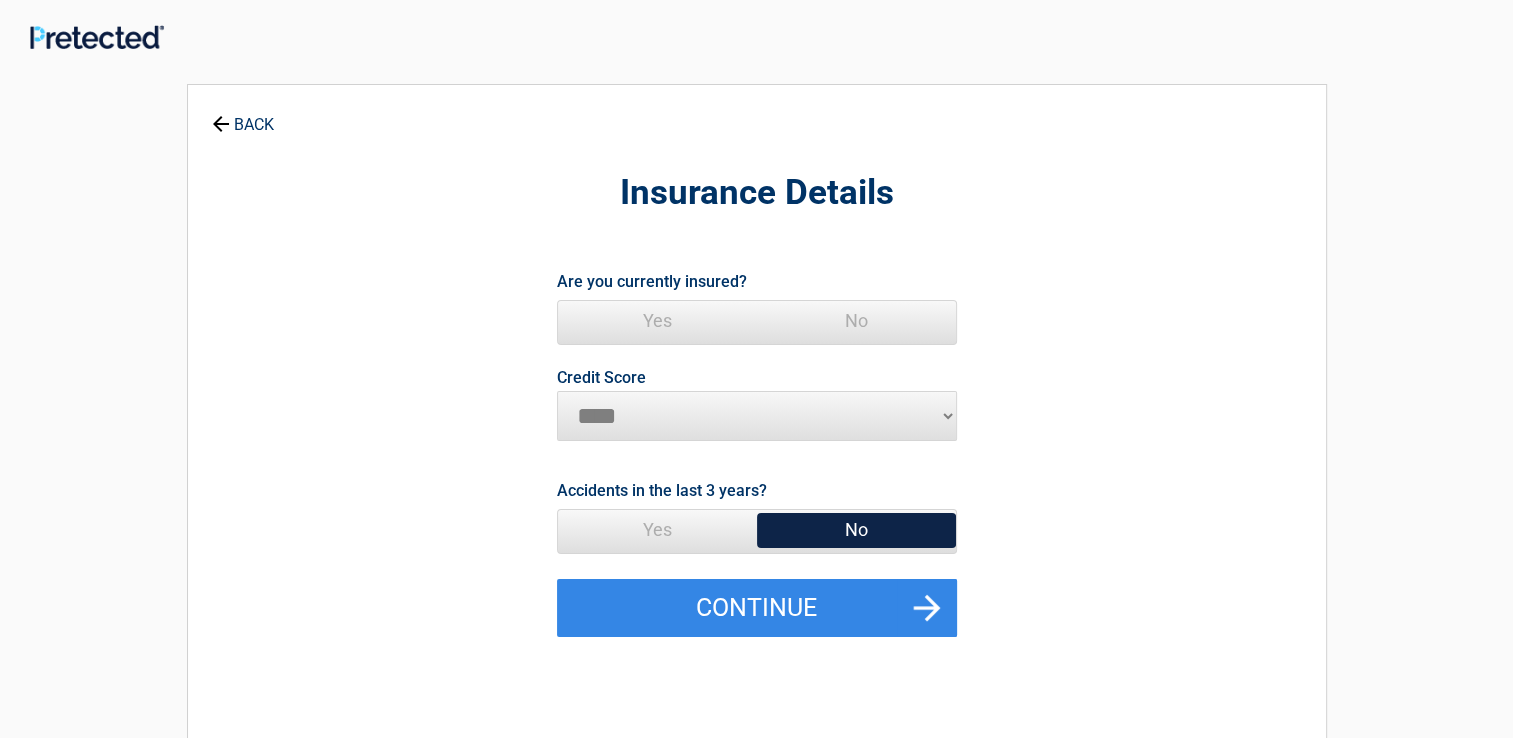 click on "Yes" at bounding box center (657, 321) 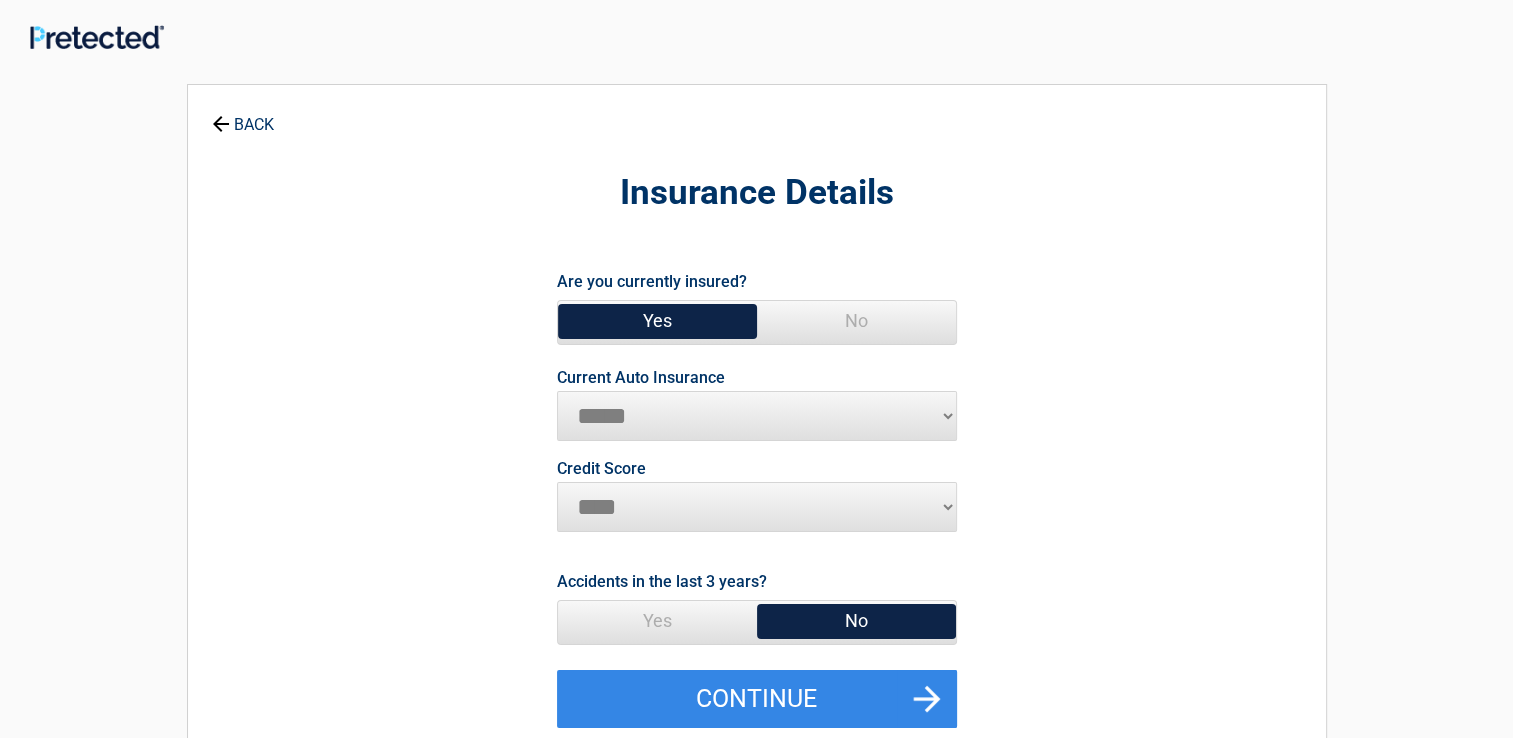click on "**********" at bounding box center [757, 416] 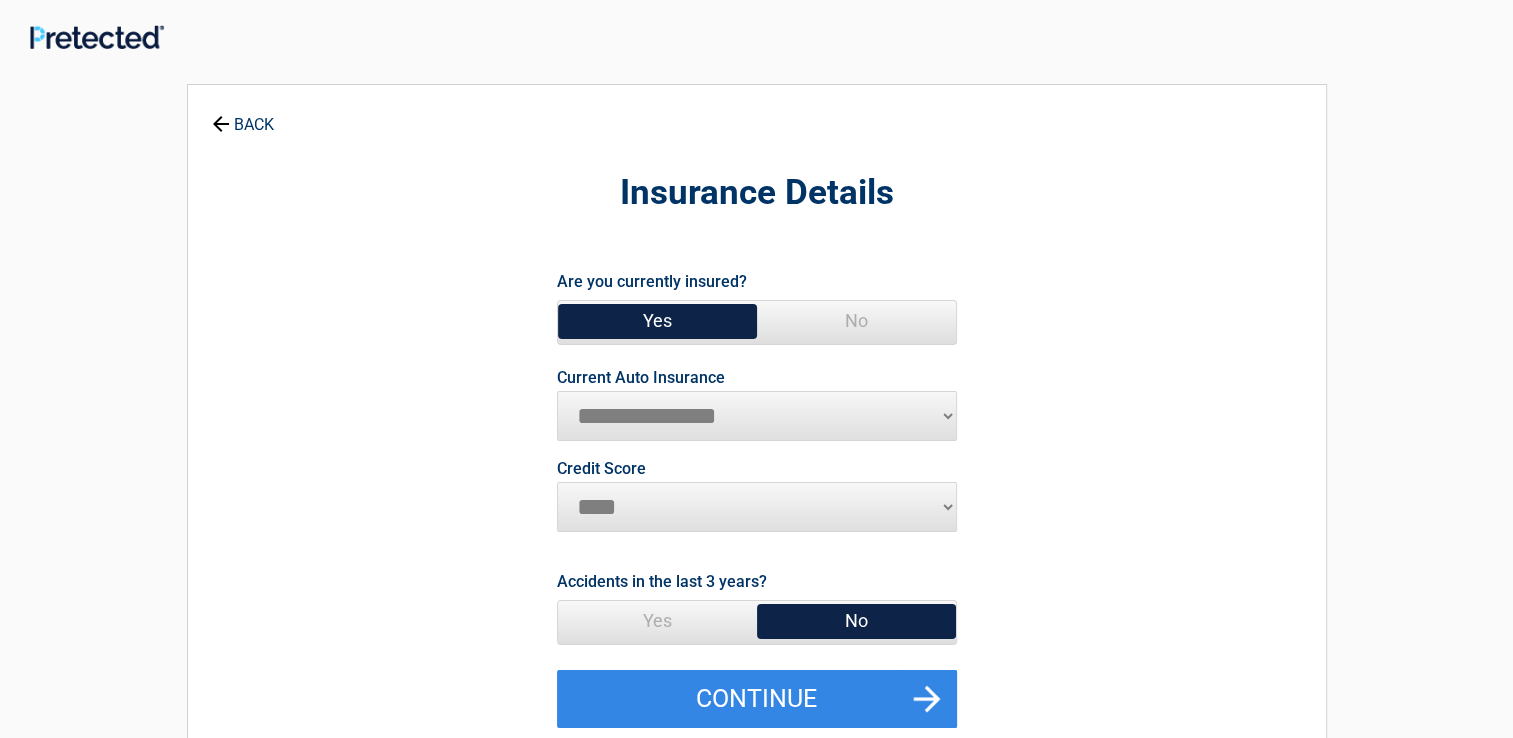 click on "**********" at bounding box center (757, 416) 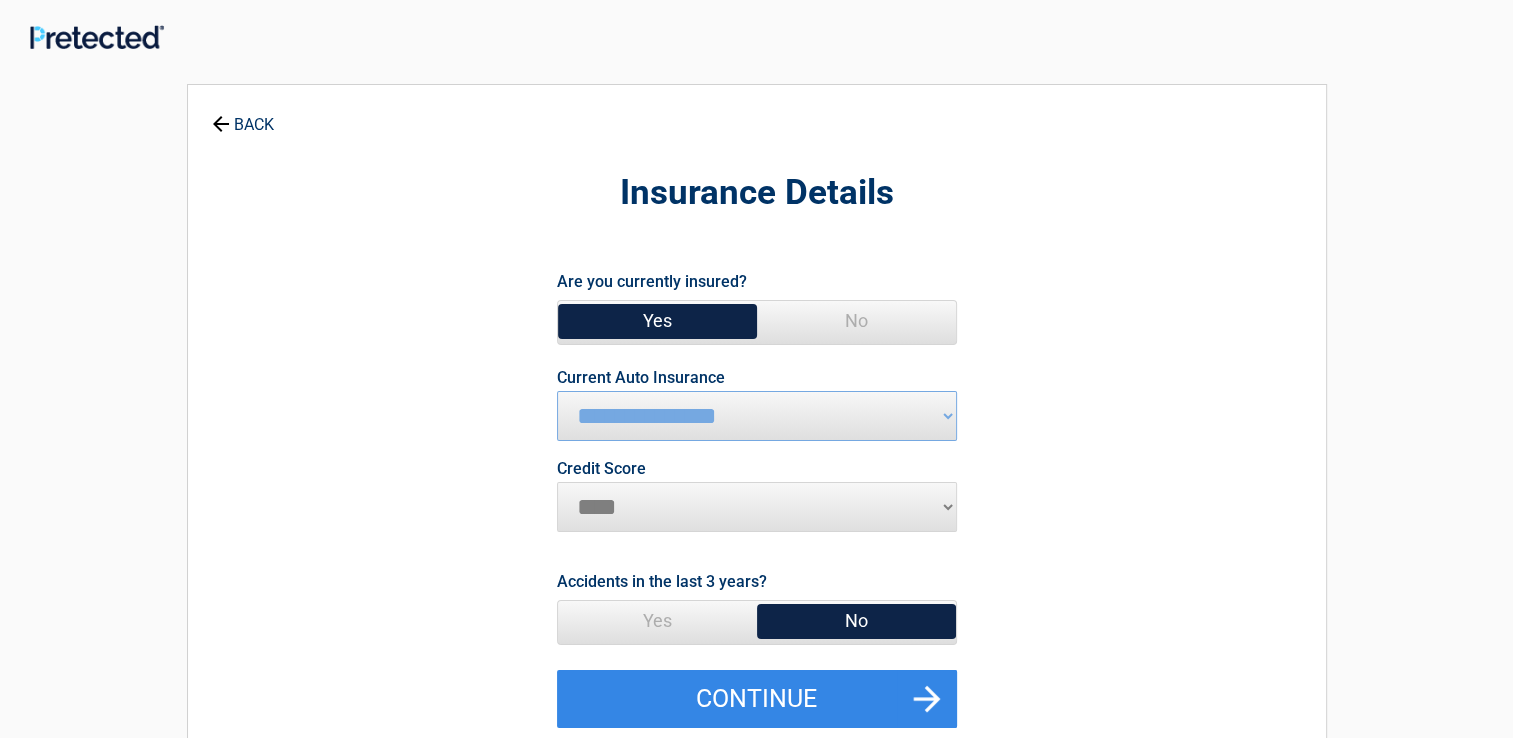 click on "*********
****
*******
****" at bounding box center (757, 507) 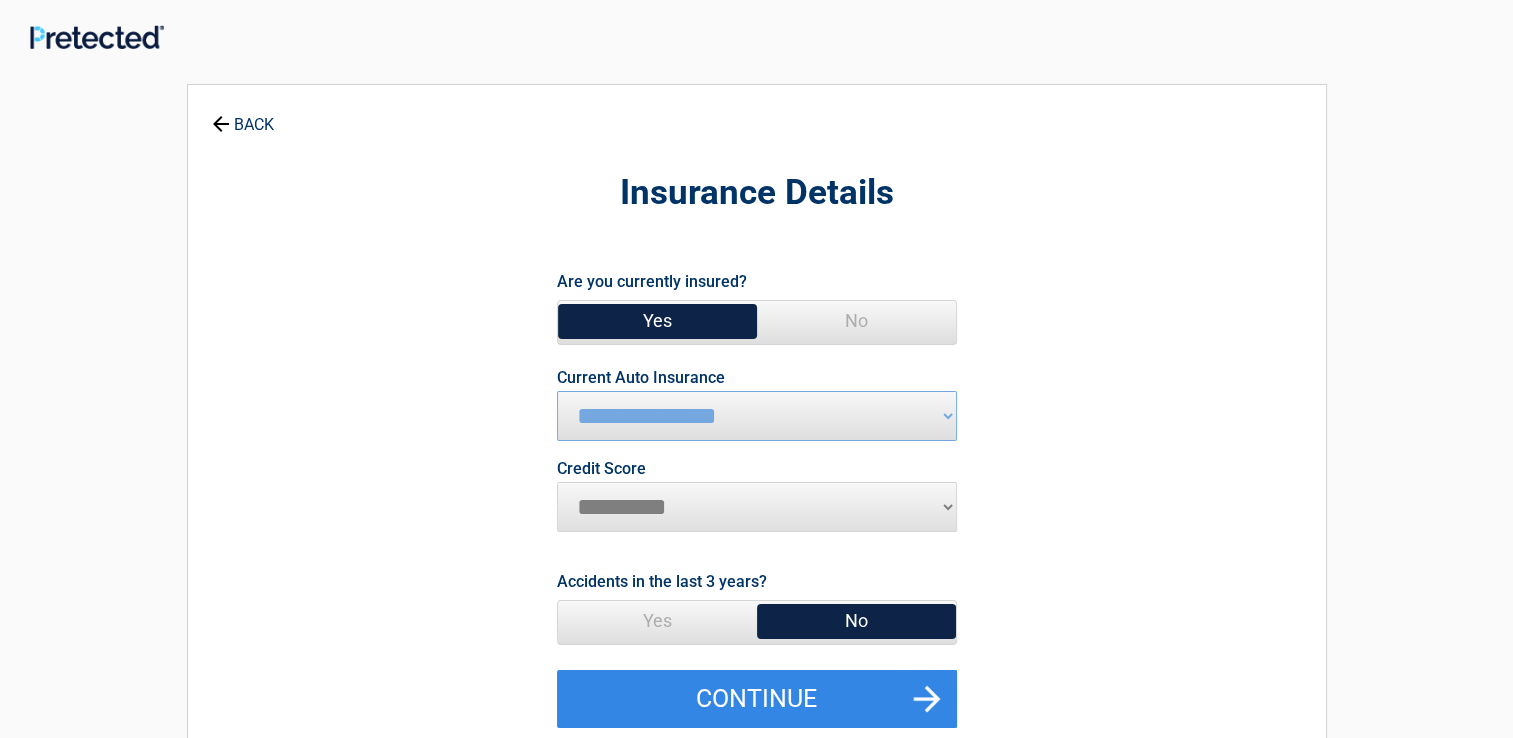 click on "*********
****
*******
****" at bounding box center (757, 507) 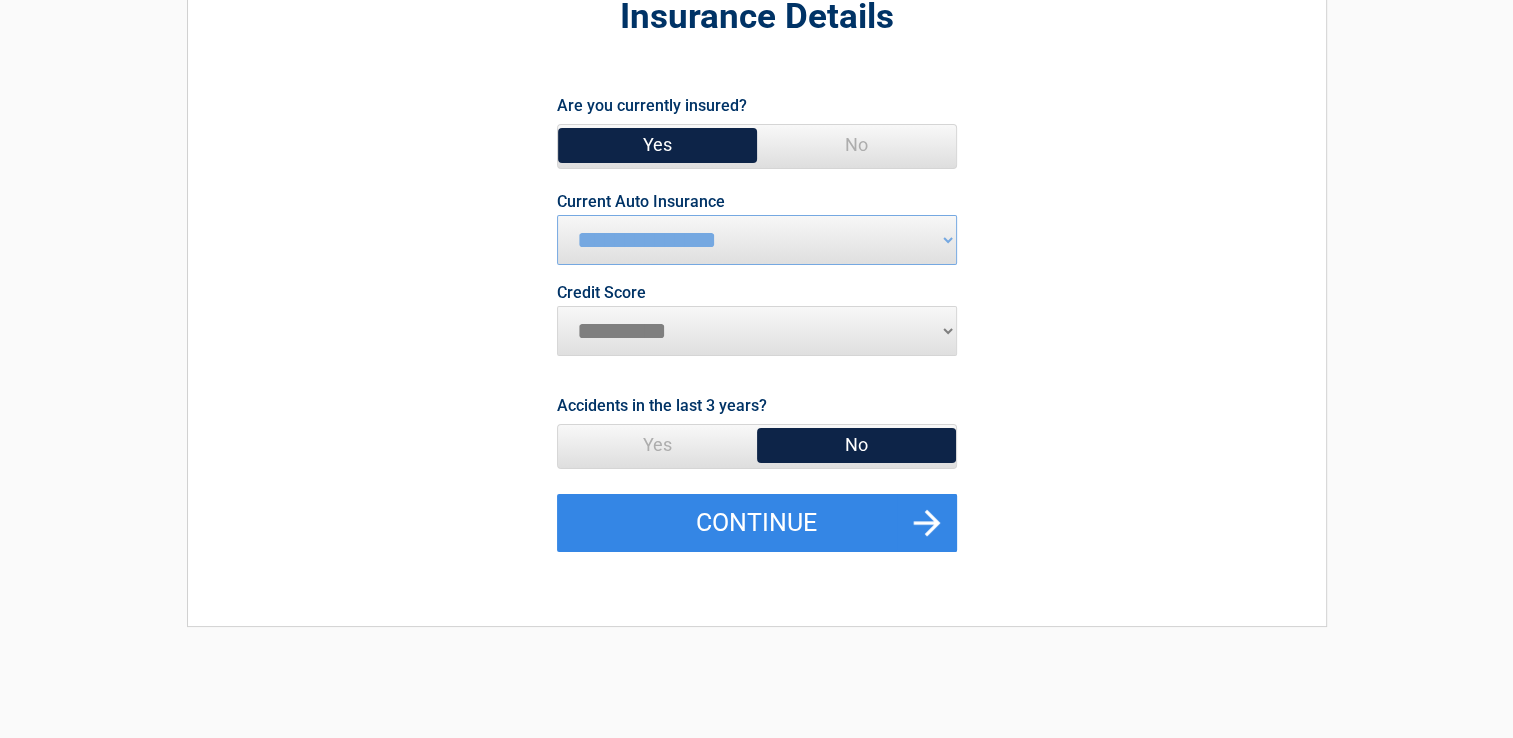 scroll, scrollTop: 200, scrollLeft: 0, axis: vertical 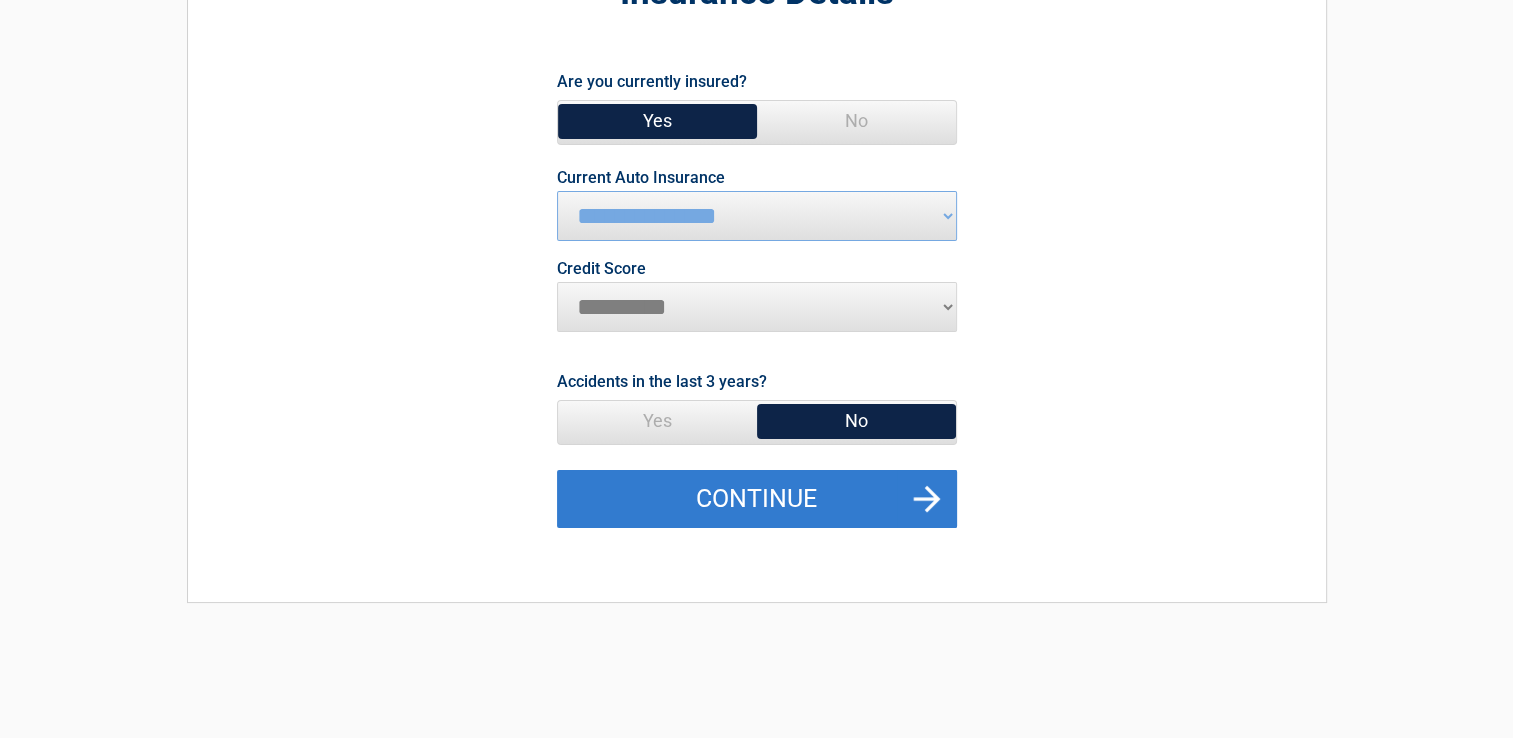 click on "Continue" at bounding box center (757, 499) 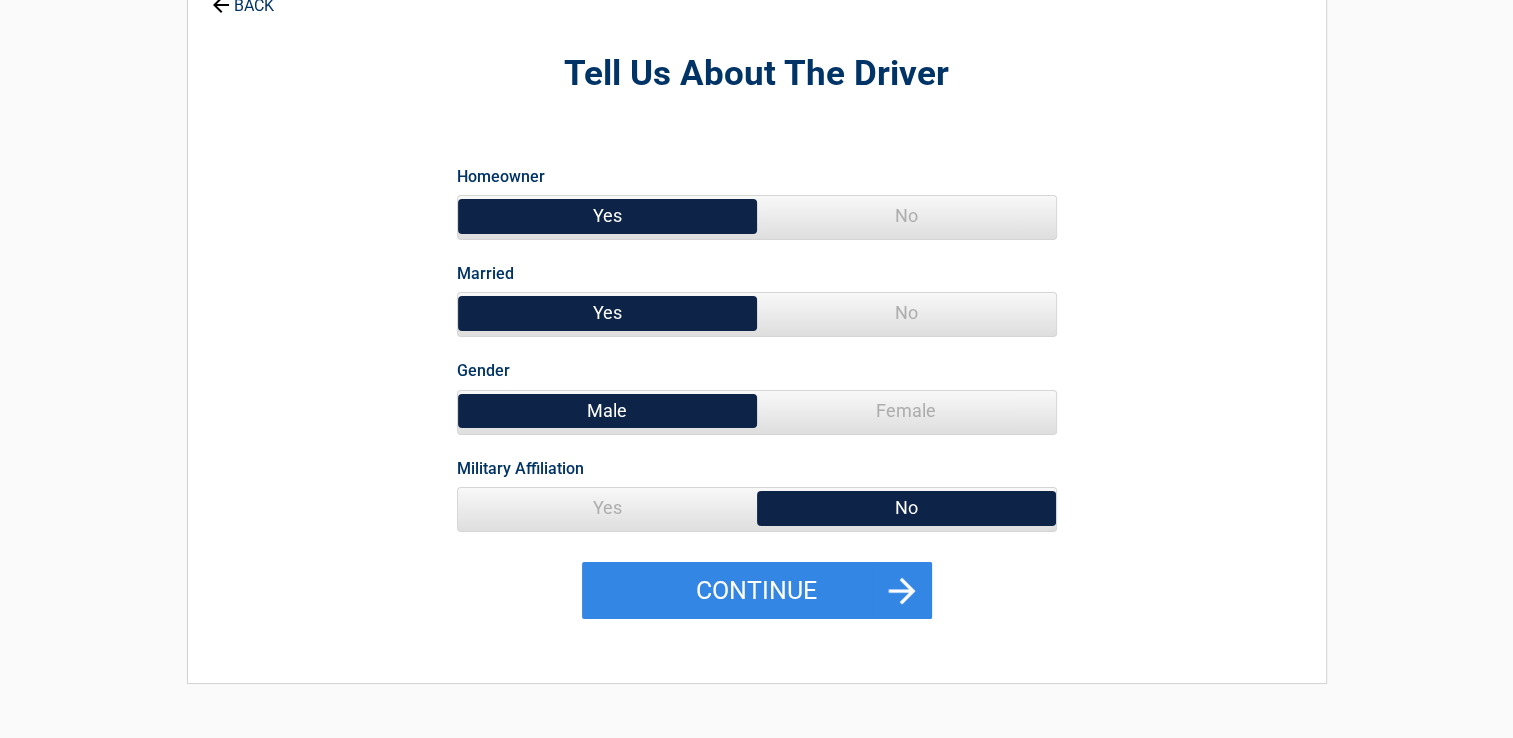 scroll, scrollTop: 0, scrollLeft: 0, axis: both 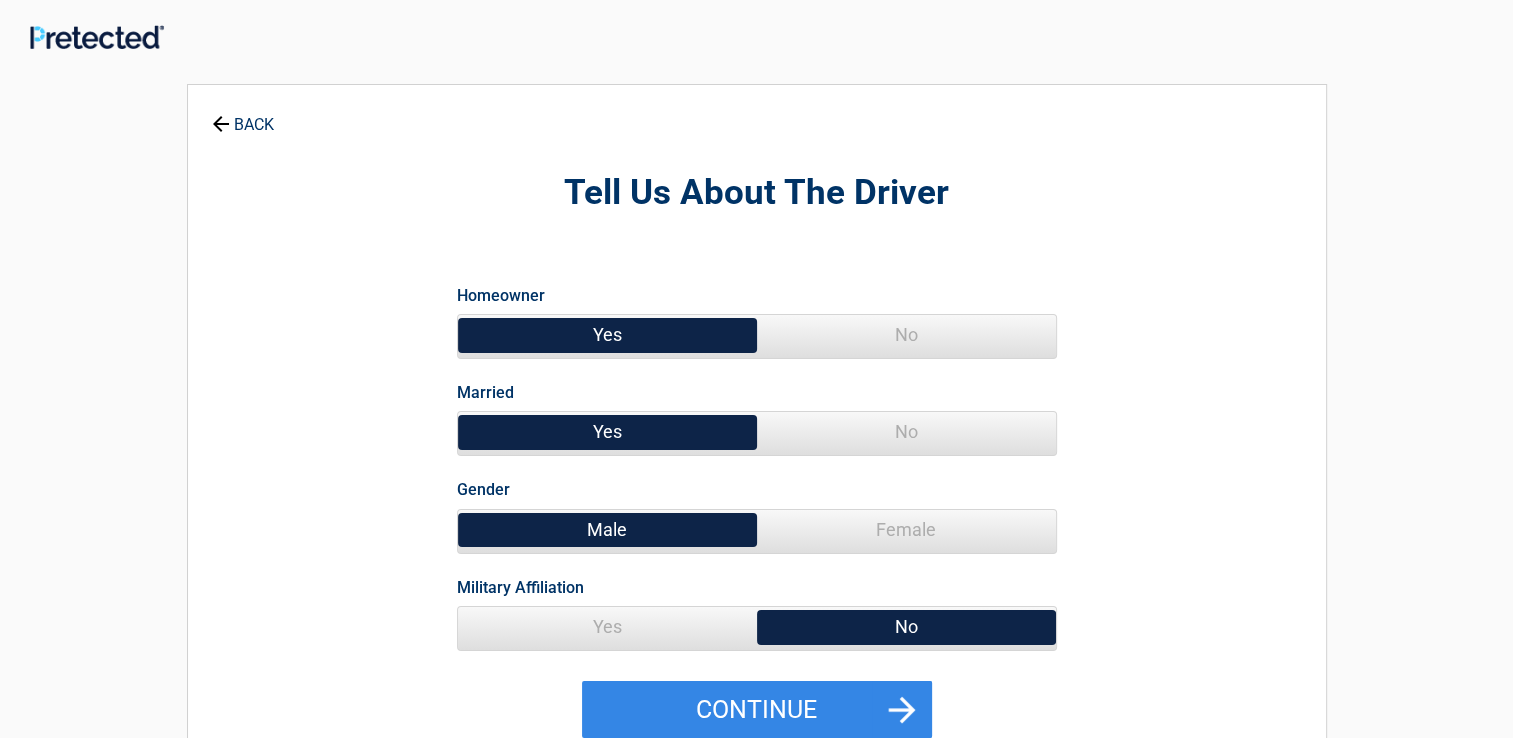 click on "No" at bounding box center [906, 432] 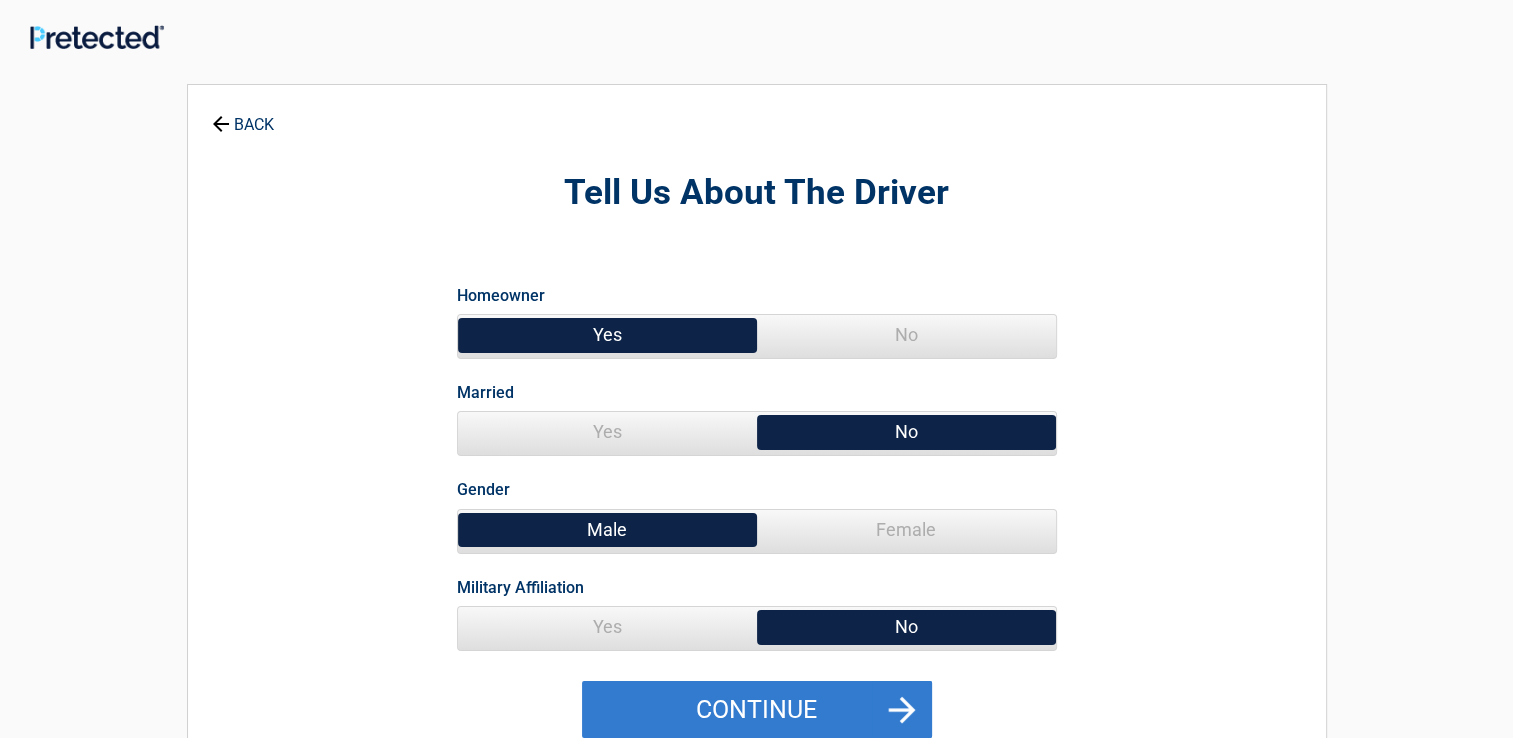 click on "Continue" at bounding box center (757, 710) 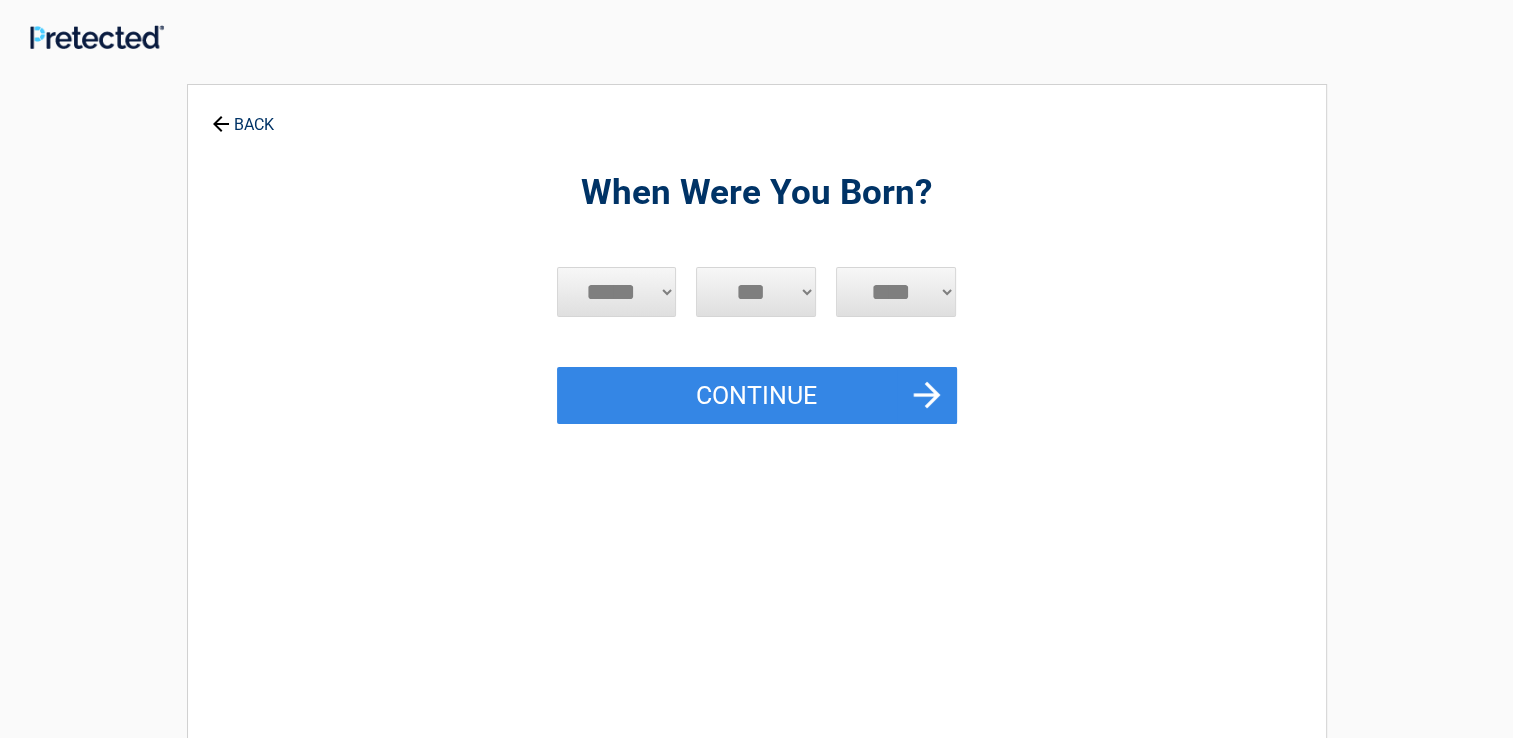 click on "*****
***
***
***
***
***
***
***
***
***
***
***
***" at bounding box center (617, 292) 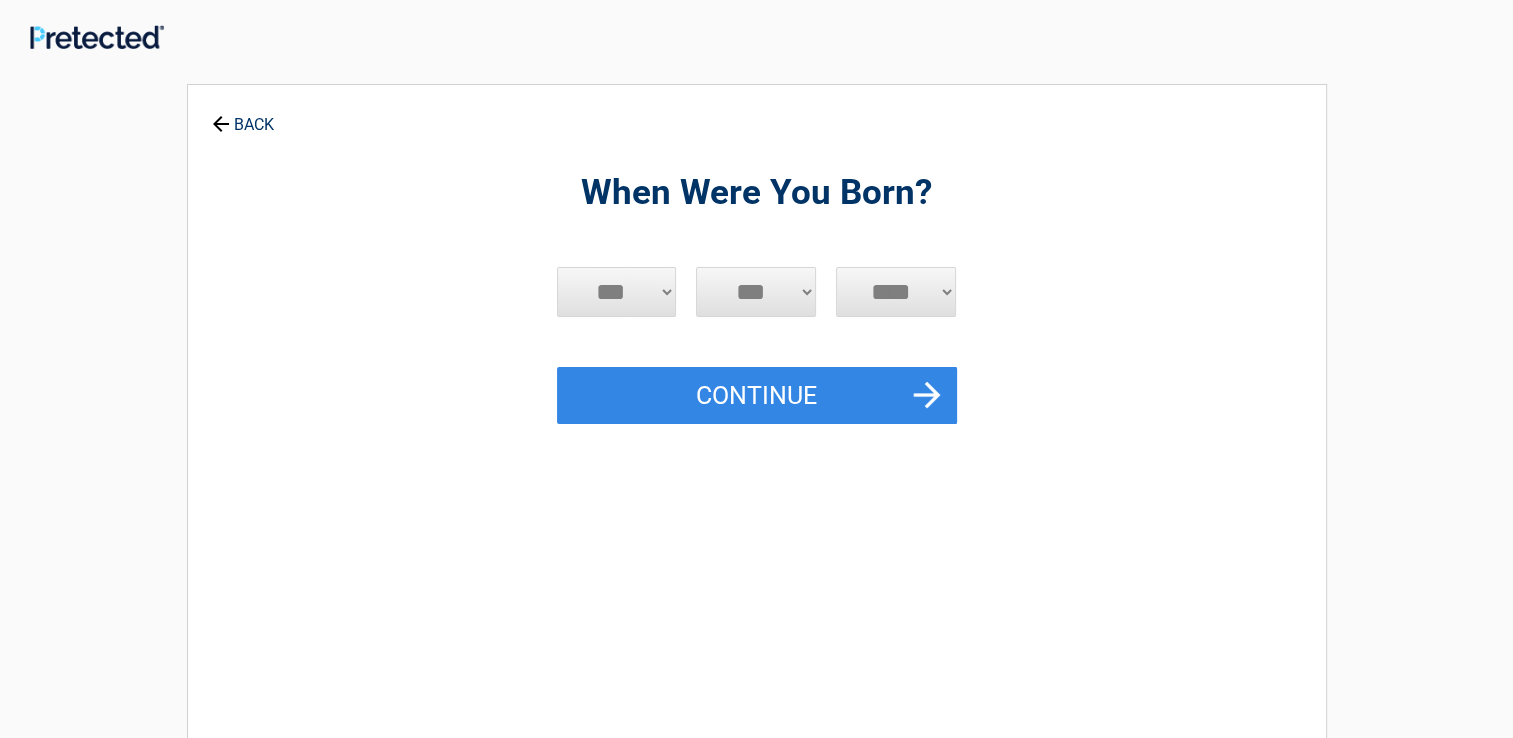 click on "*****
***
***
***
***
***
***
***
***
***
***
***
***" at bounding box center (617, 292) 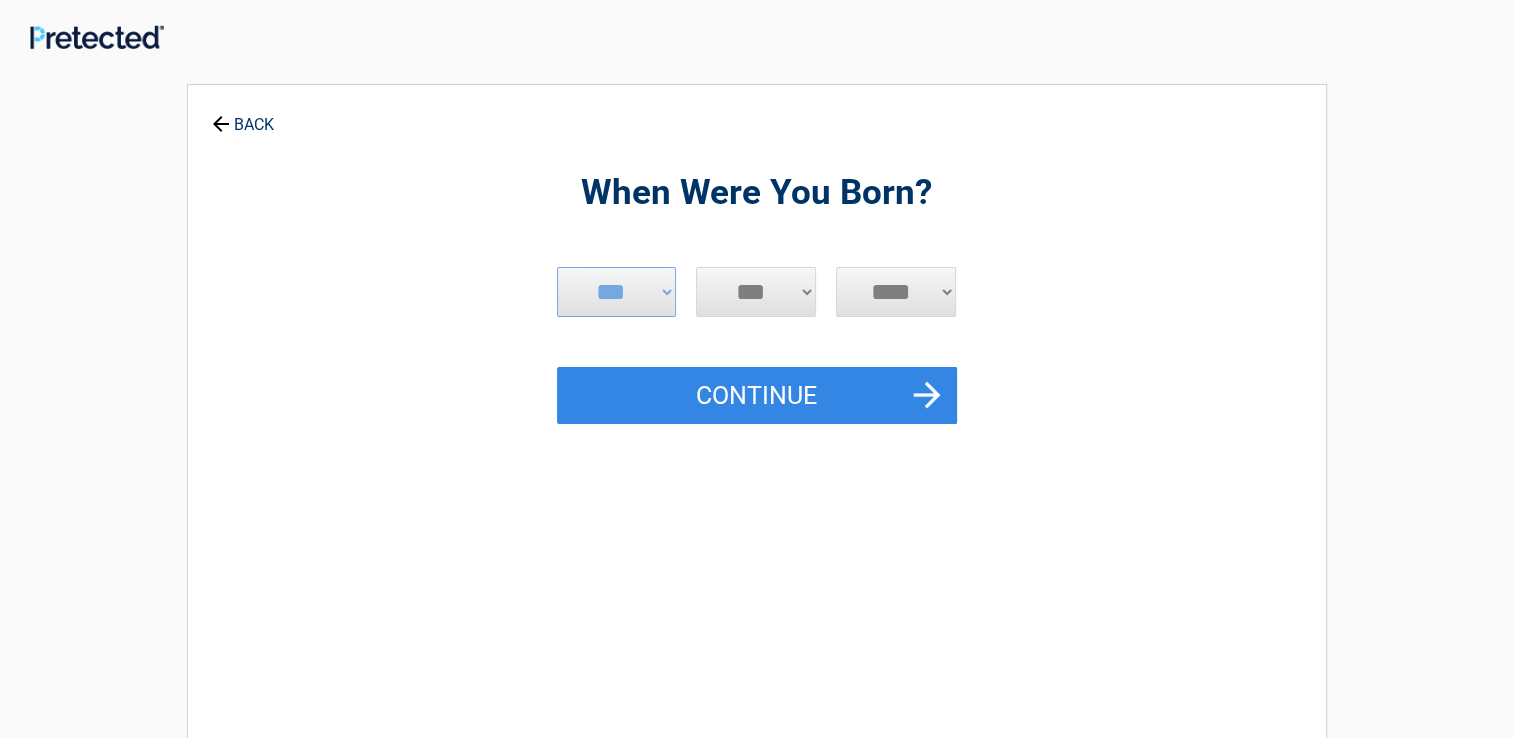 select on "*" 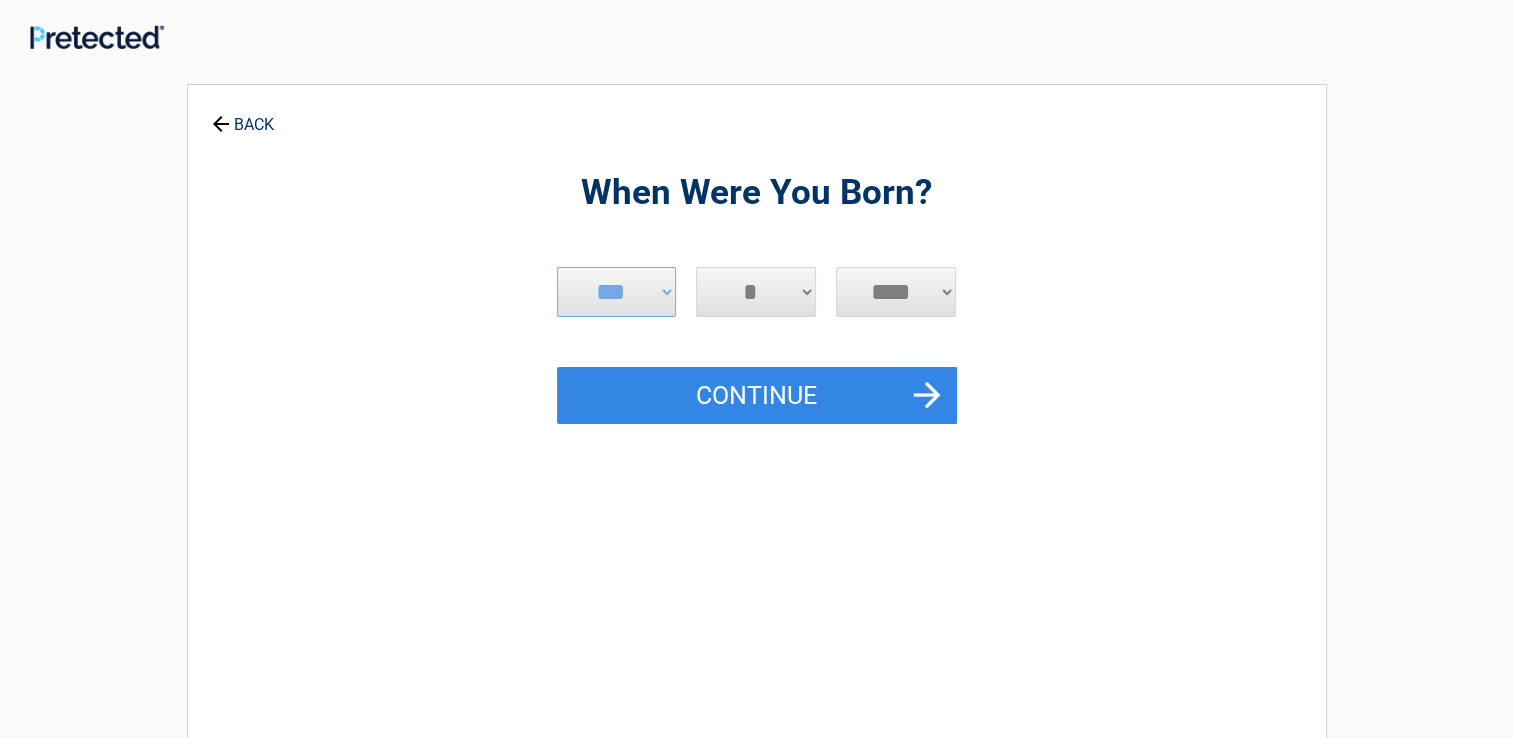 click on "*** * * * * * * * * * ** ** ** ** ** ** ** ** ** ** ** ** ** ** ** ** ** ** ** ** **" at bounding box center (756, 292) 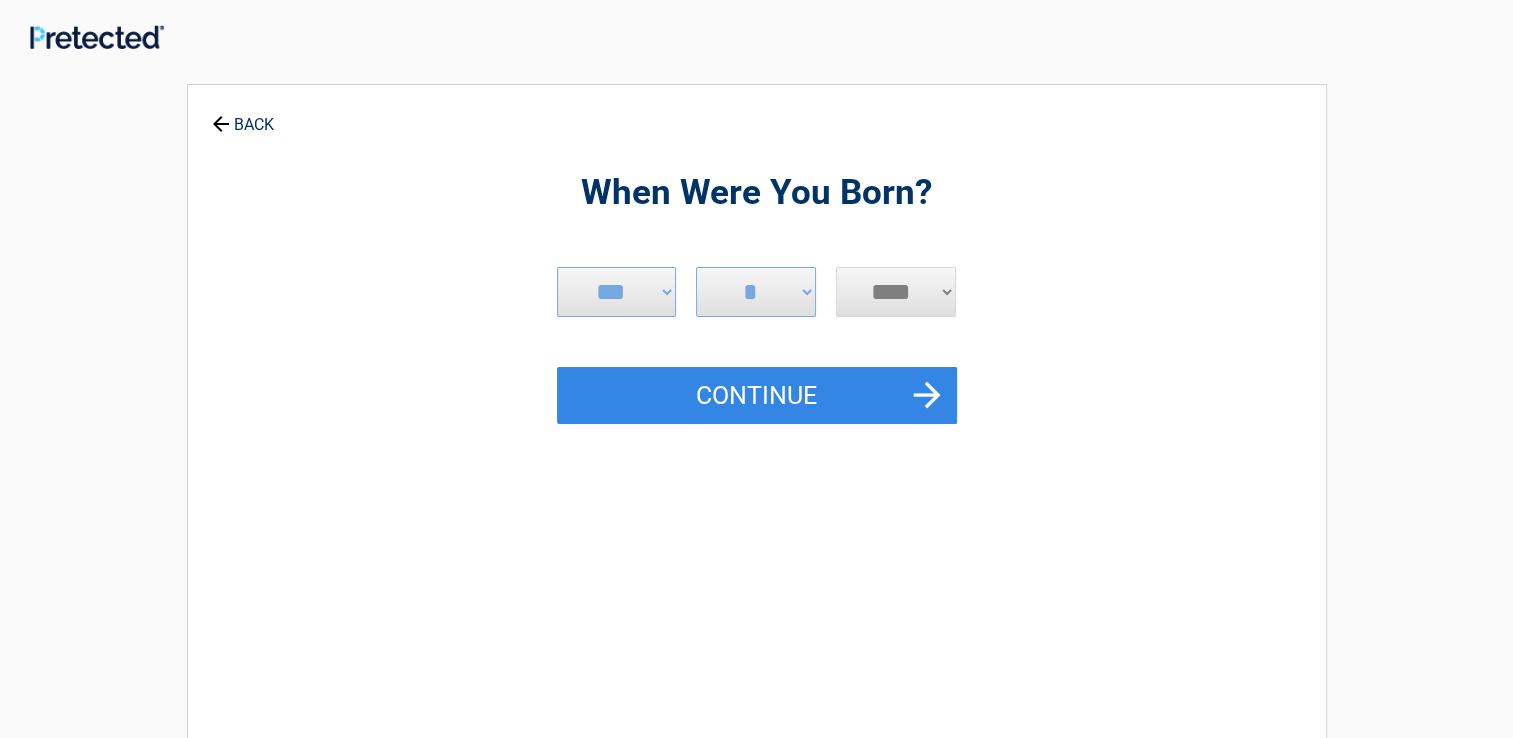 click on "****
****
****
****
****
****
****
****
****
****
****
****
****
****
****
****
****
****
****
****
****
****
****
****
****
****
****
****
****
****
****
****
****
****
****
****
****
****
****
****
****
****
****
****
****
****
****
****
****
****
****
****
****
****
****
****
****
****
****
****
****
****
****
****" at bounding box center (896, 292) 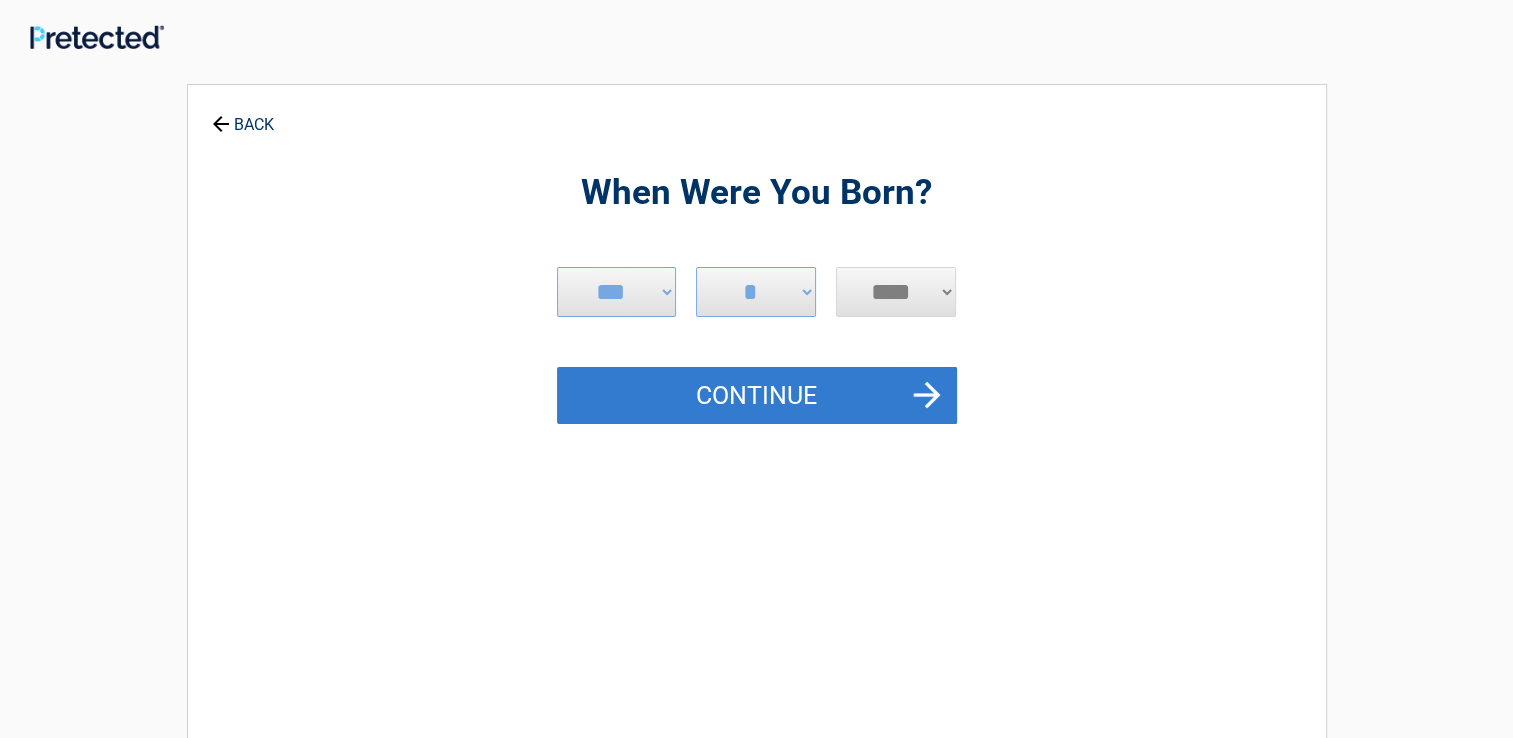 click on "Continue" at bounding box center (757, 396) 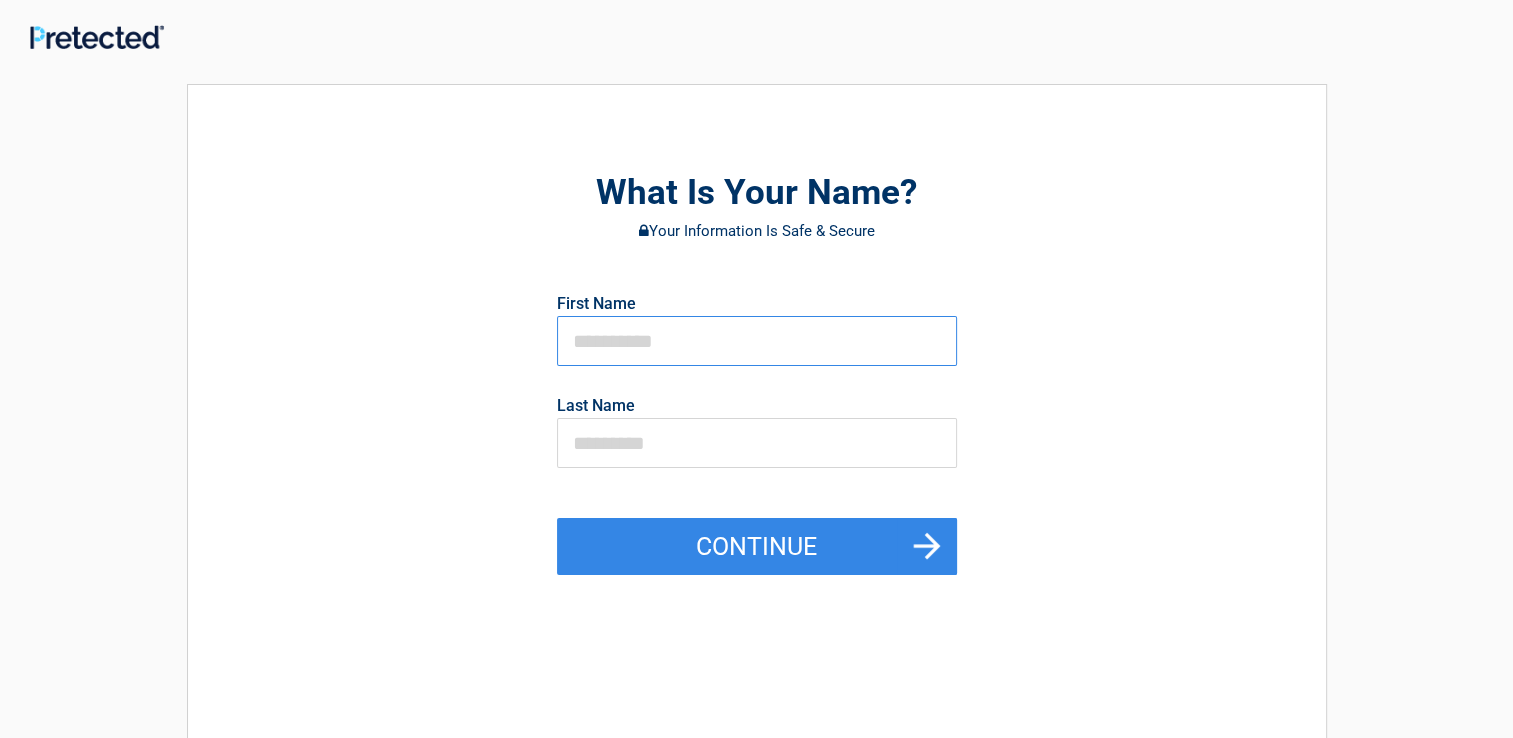 click at bounding box center [757, 341] 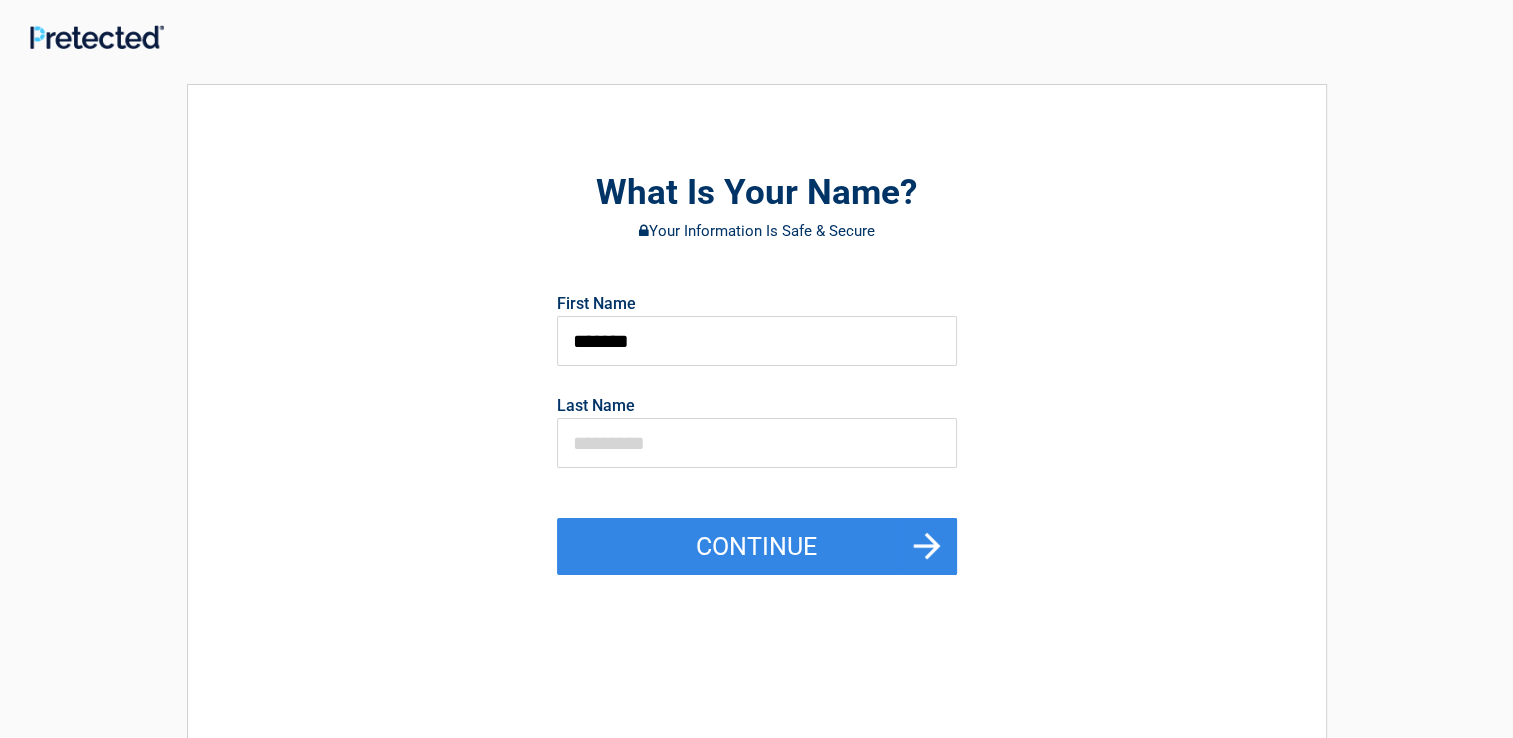 type on "*******" 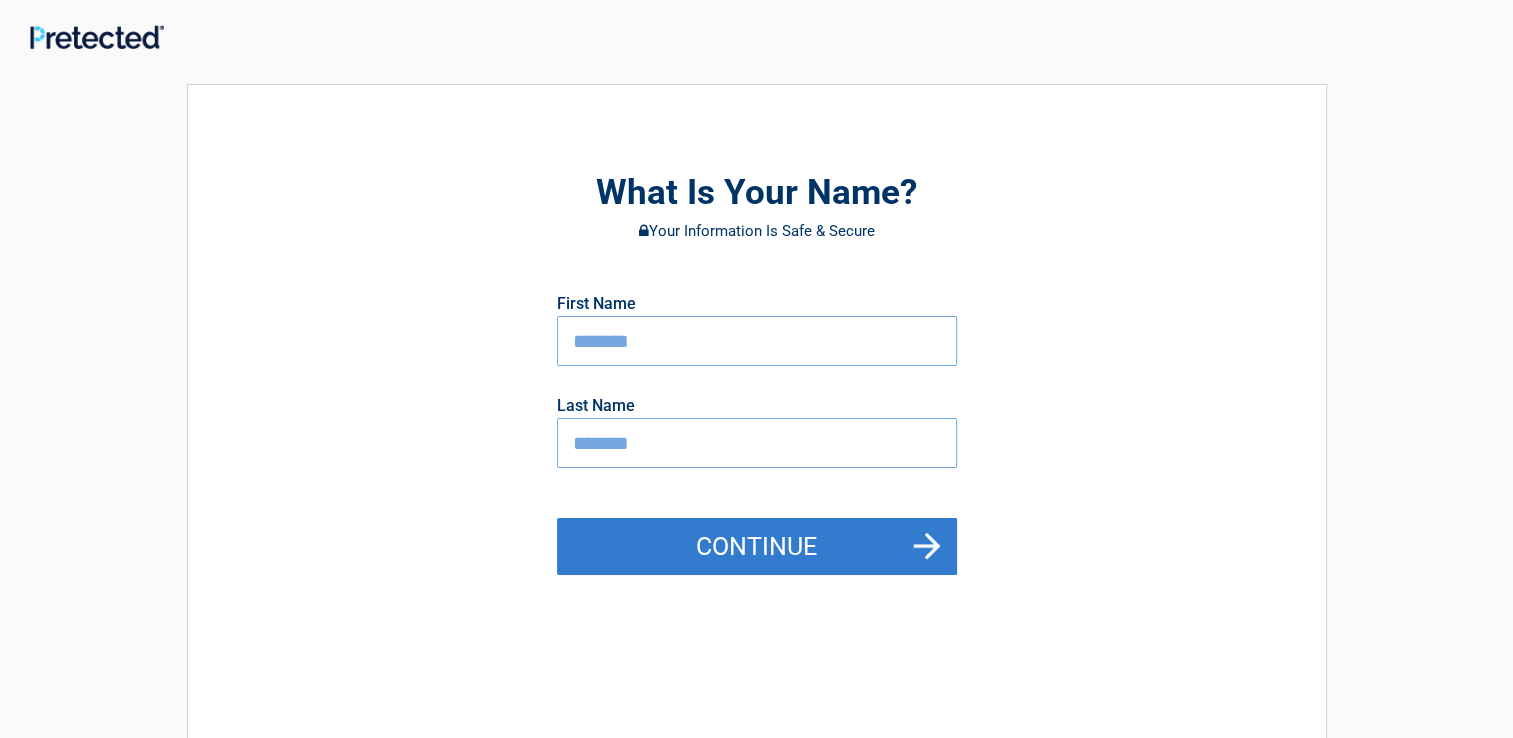 click on "Continue" at bounding box center (757, 547) 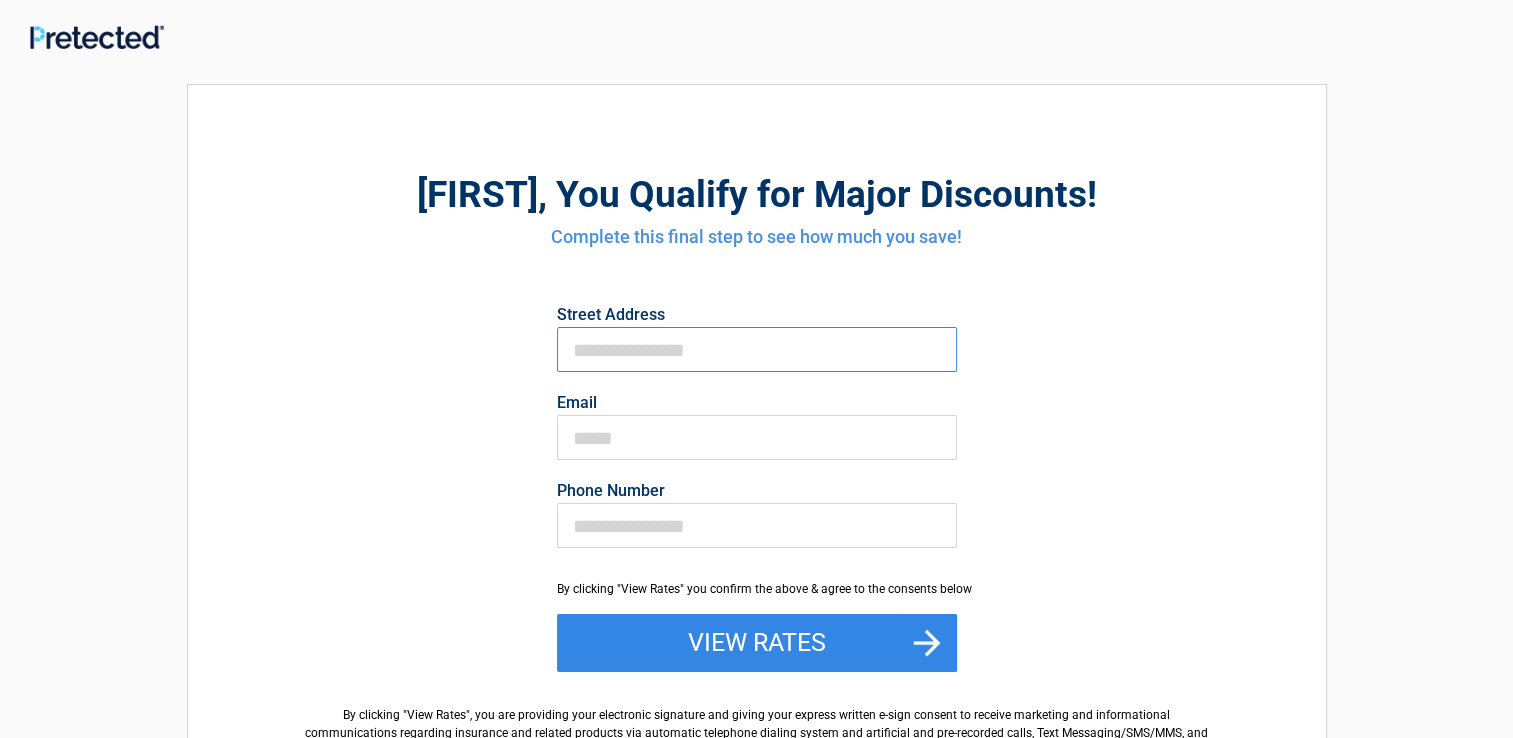drag, startPoint x: 668, startPoint y: 341, endPoint x: 666, endPoint y: 362, distance: 21.095022 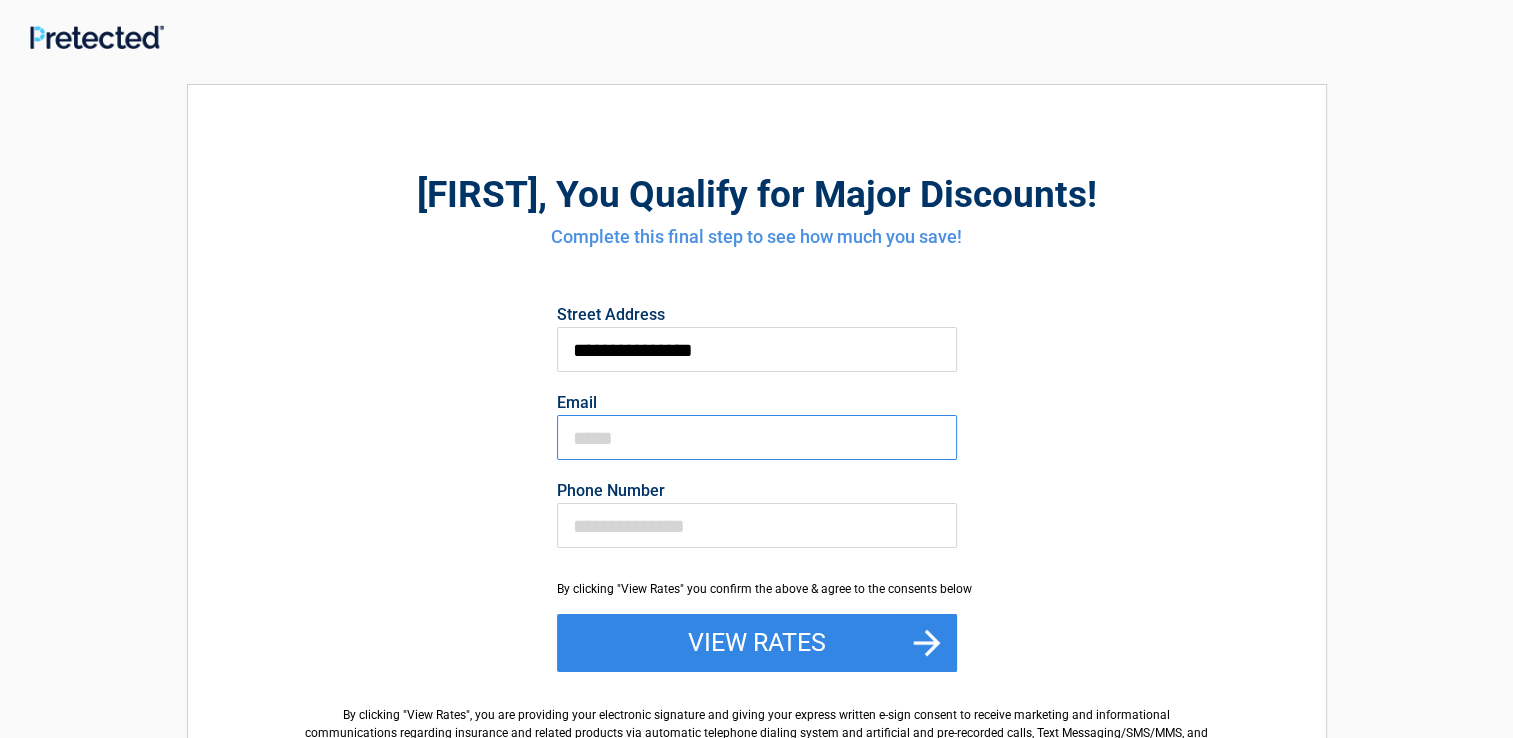type on "**********" 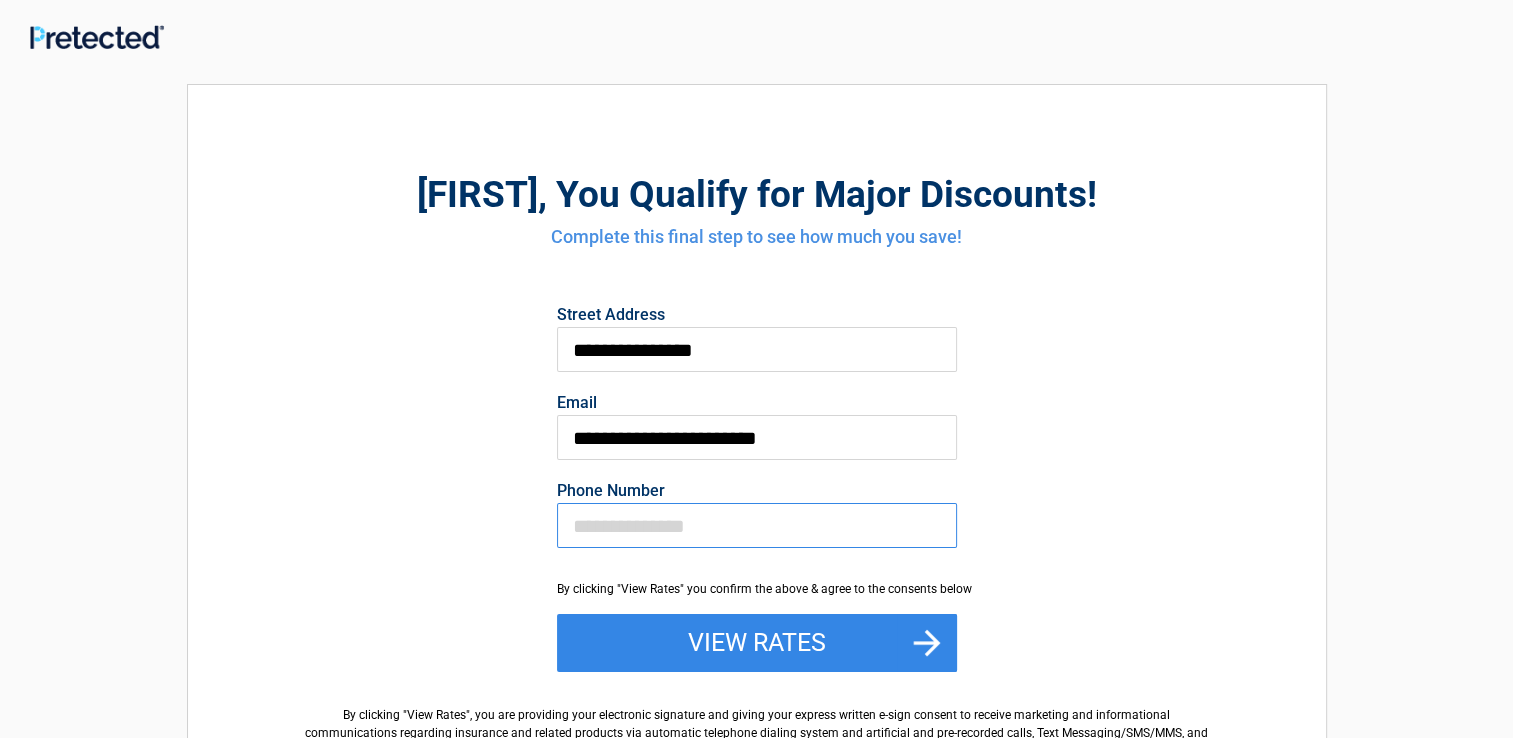 type on "**********" 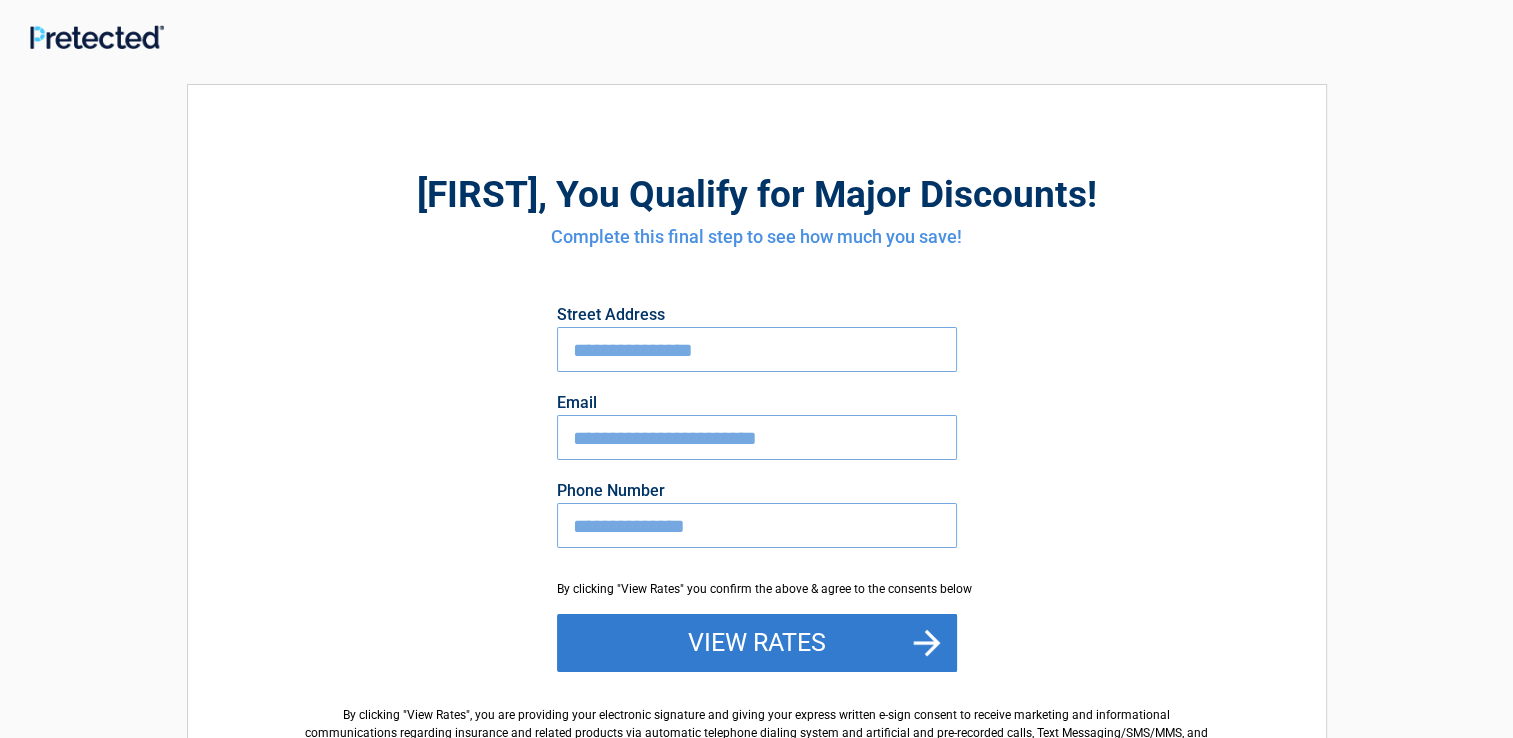 click on "View Rates" at bounding box center (757, 643) 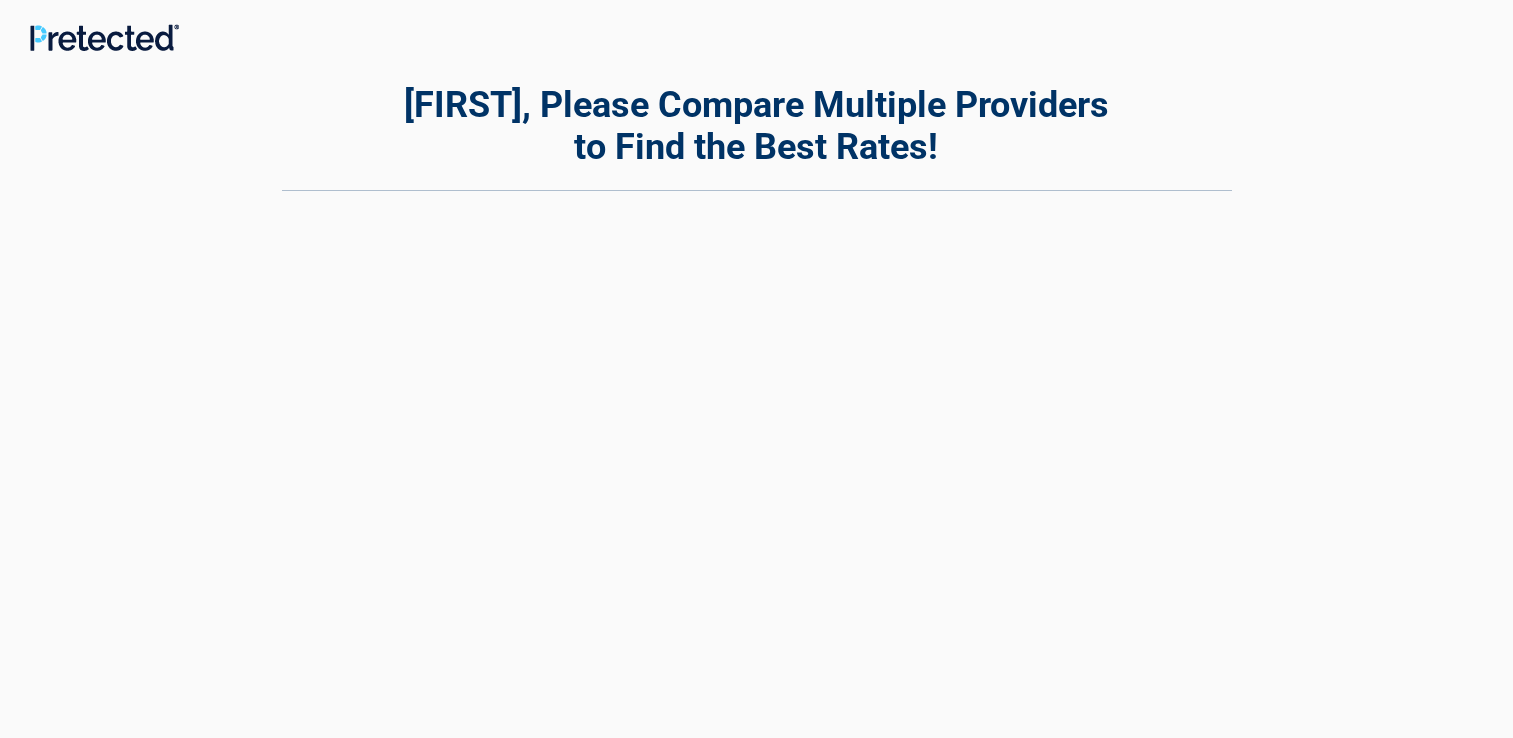 scroll, scrollTop: 0, scrollLeft: 0, axis: both 